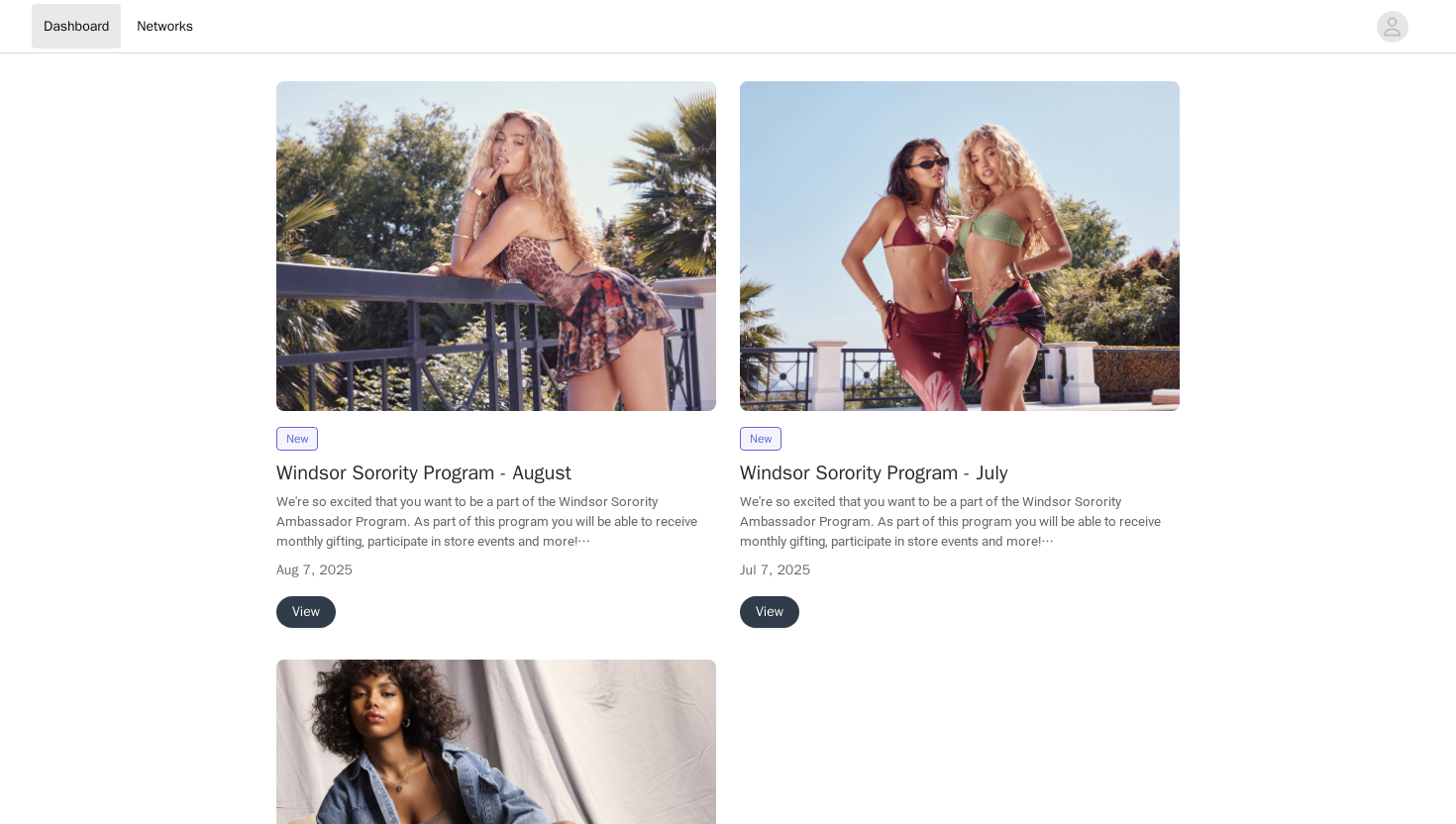 scroll, scrollTop: 0, scrollLeft: 0, axis: both 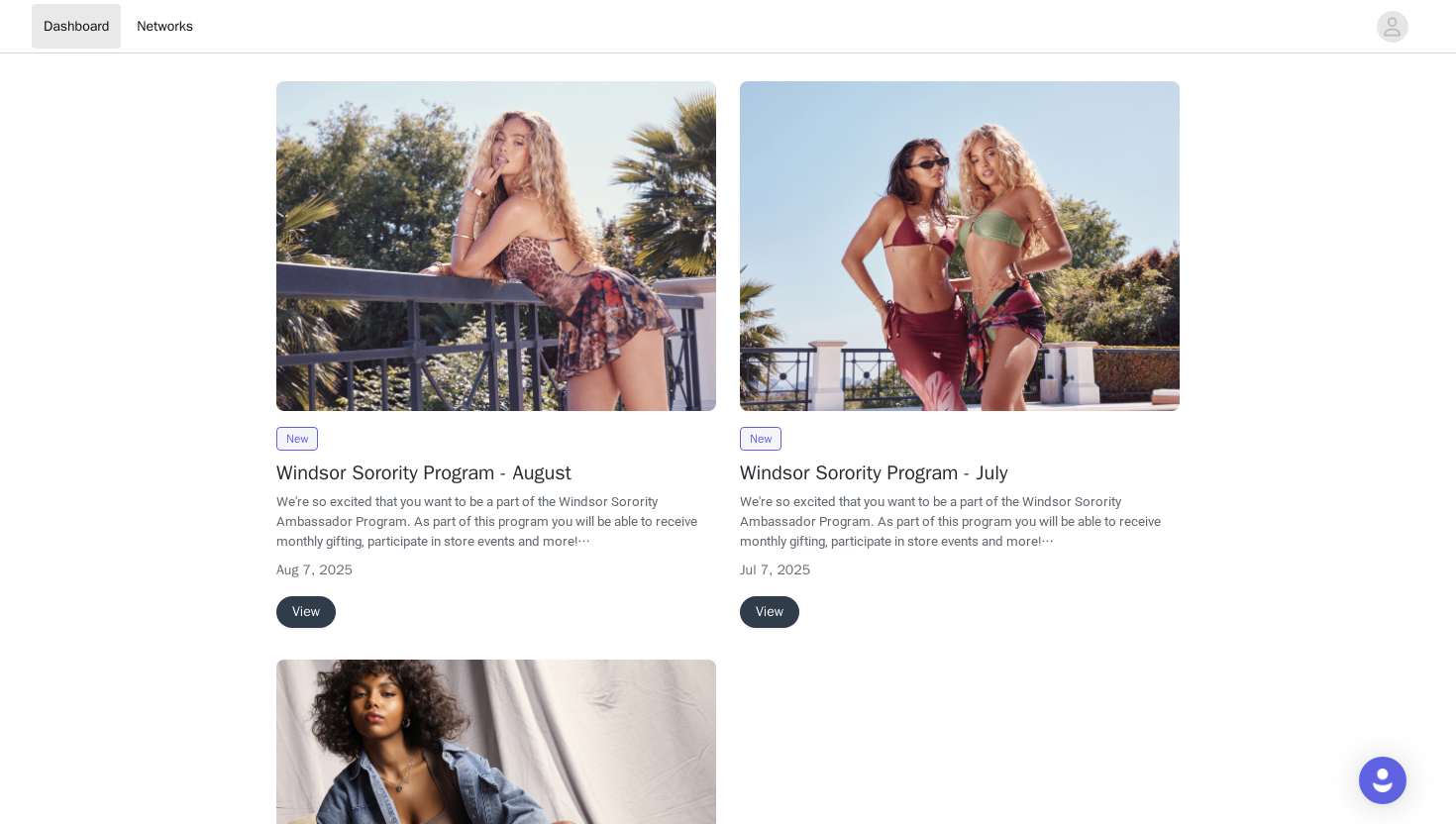 click on "View" at bounding box center [306, 612] 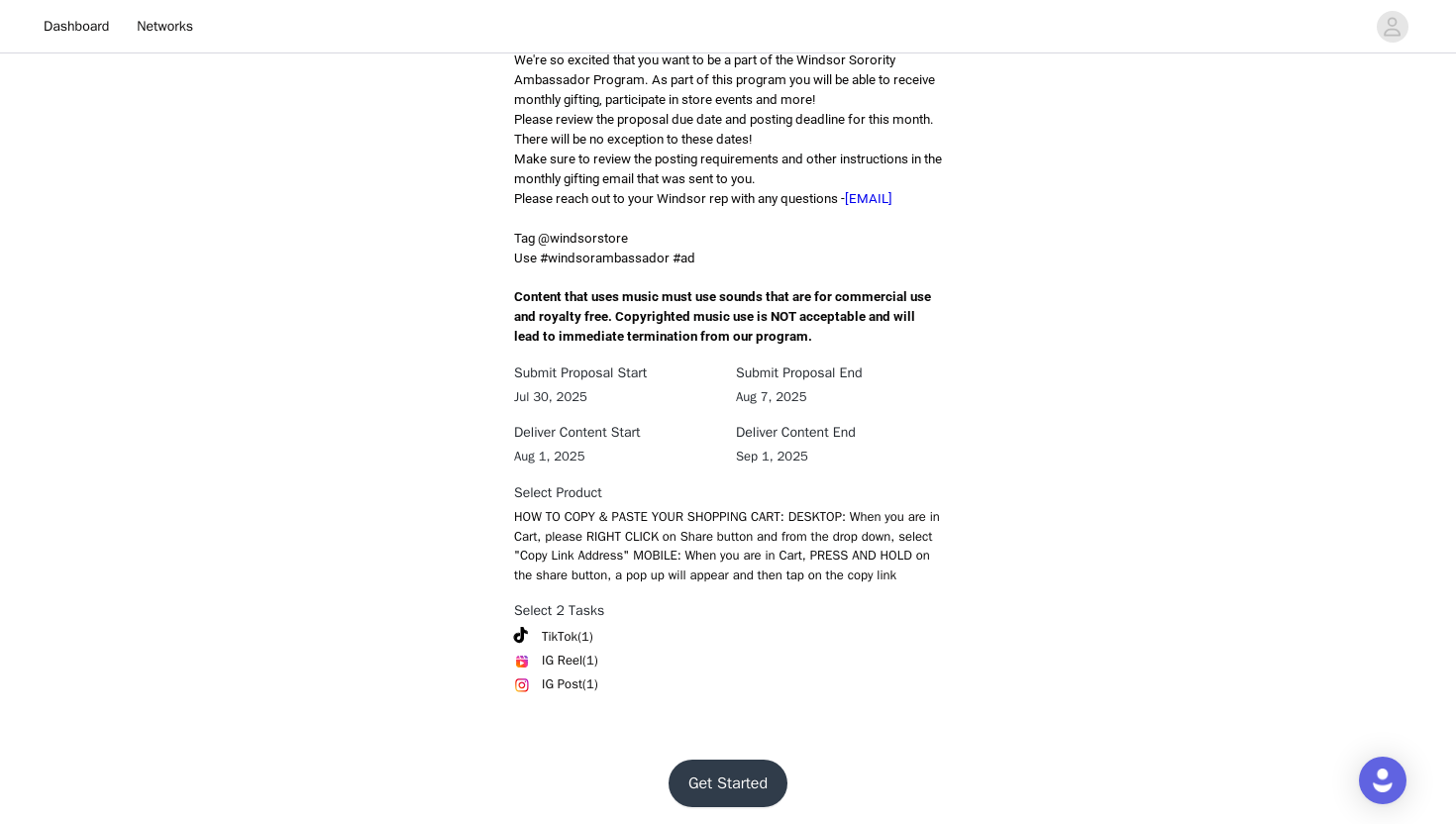 scroll, scrollTop: 543, scrollLeft: 0, axis: vertical 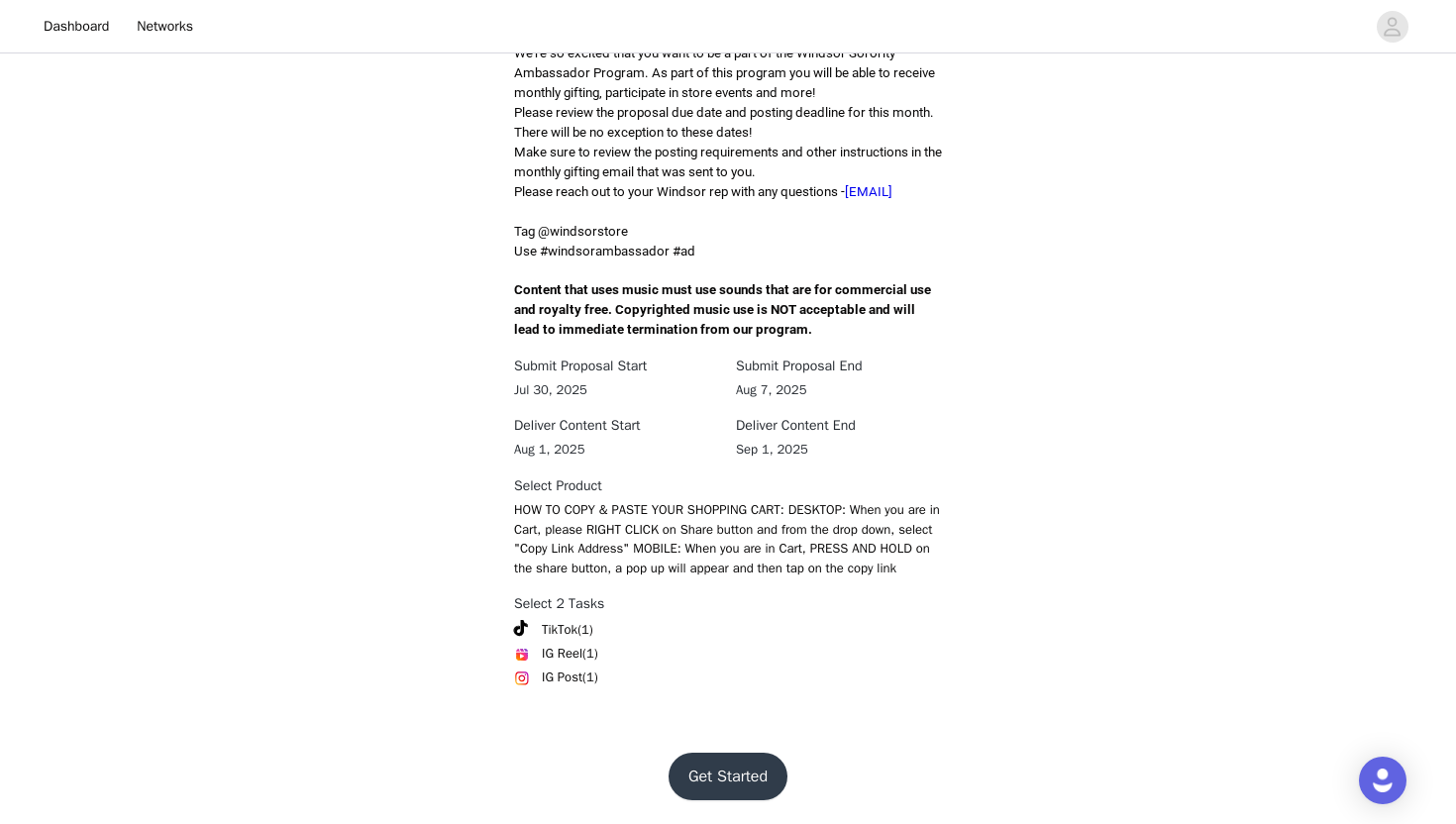 click on "Get Started" at bounding box center (728, 776) 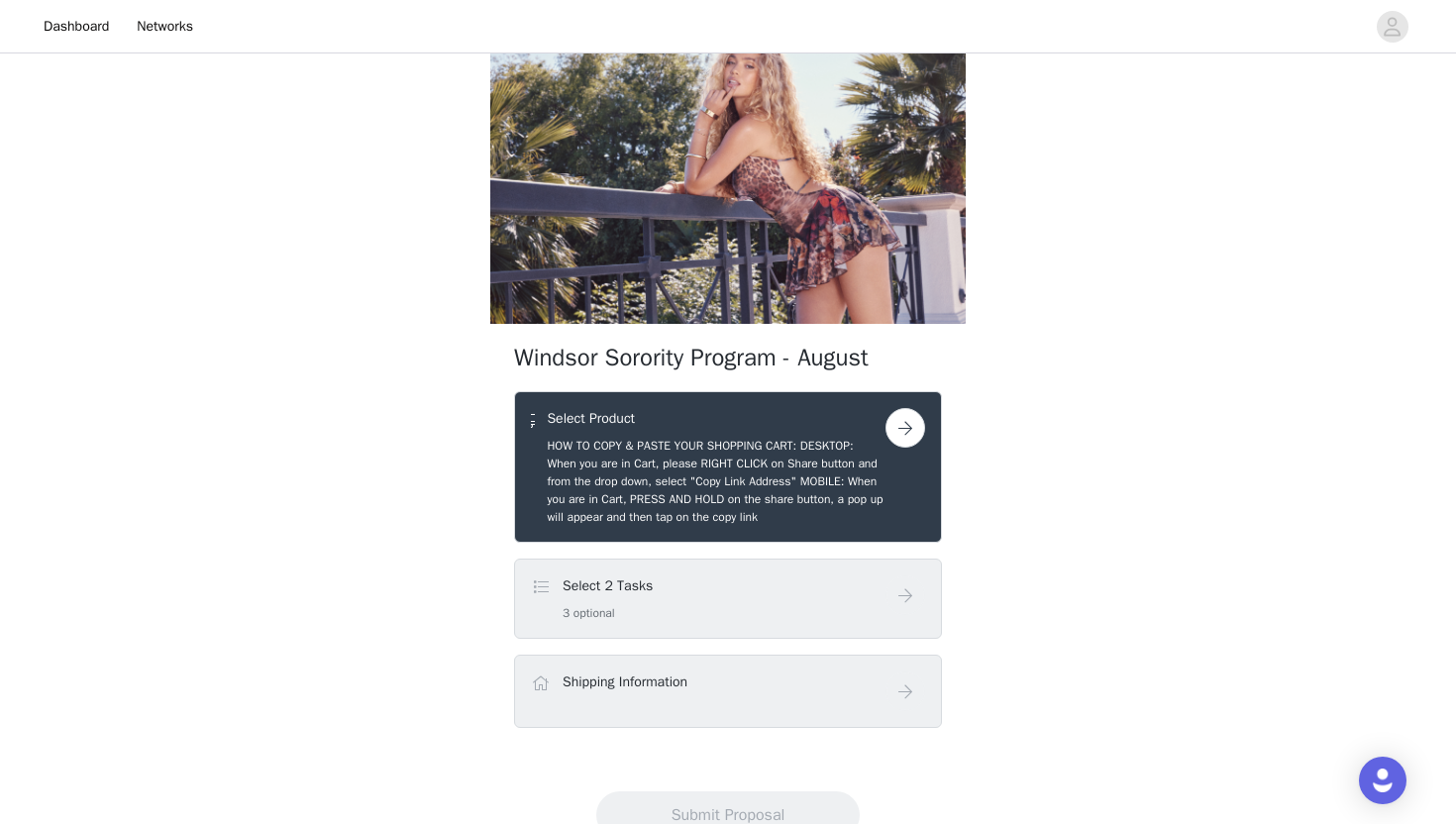 scroll, scrollTop: 55, scrollLeft: 0, axis: vertical 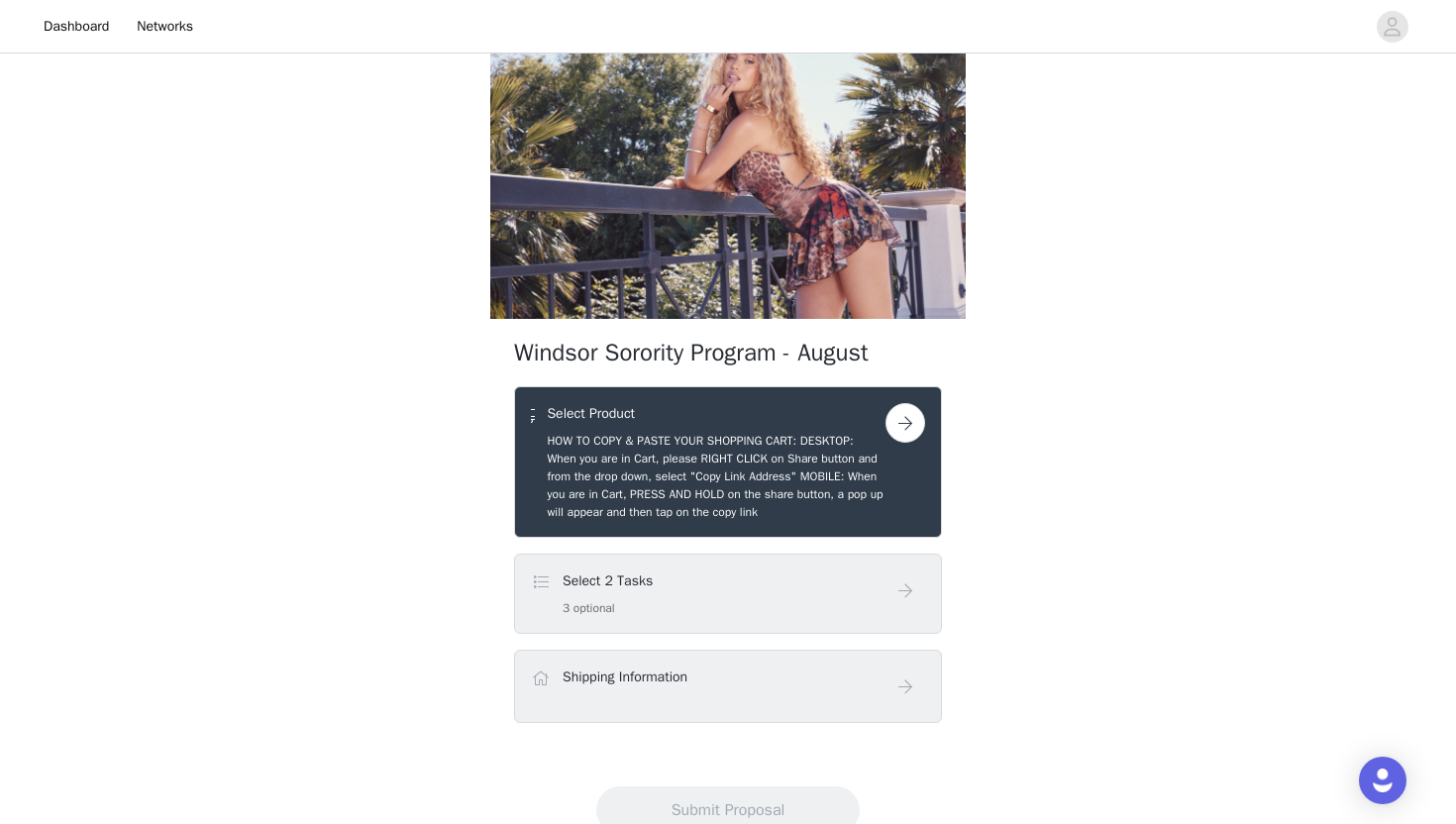 click at bounding box center [905, 423] 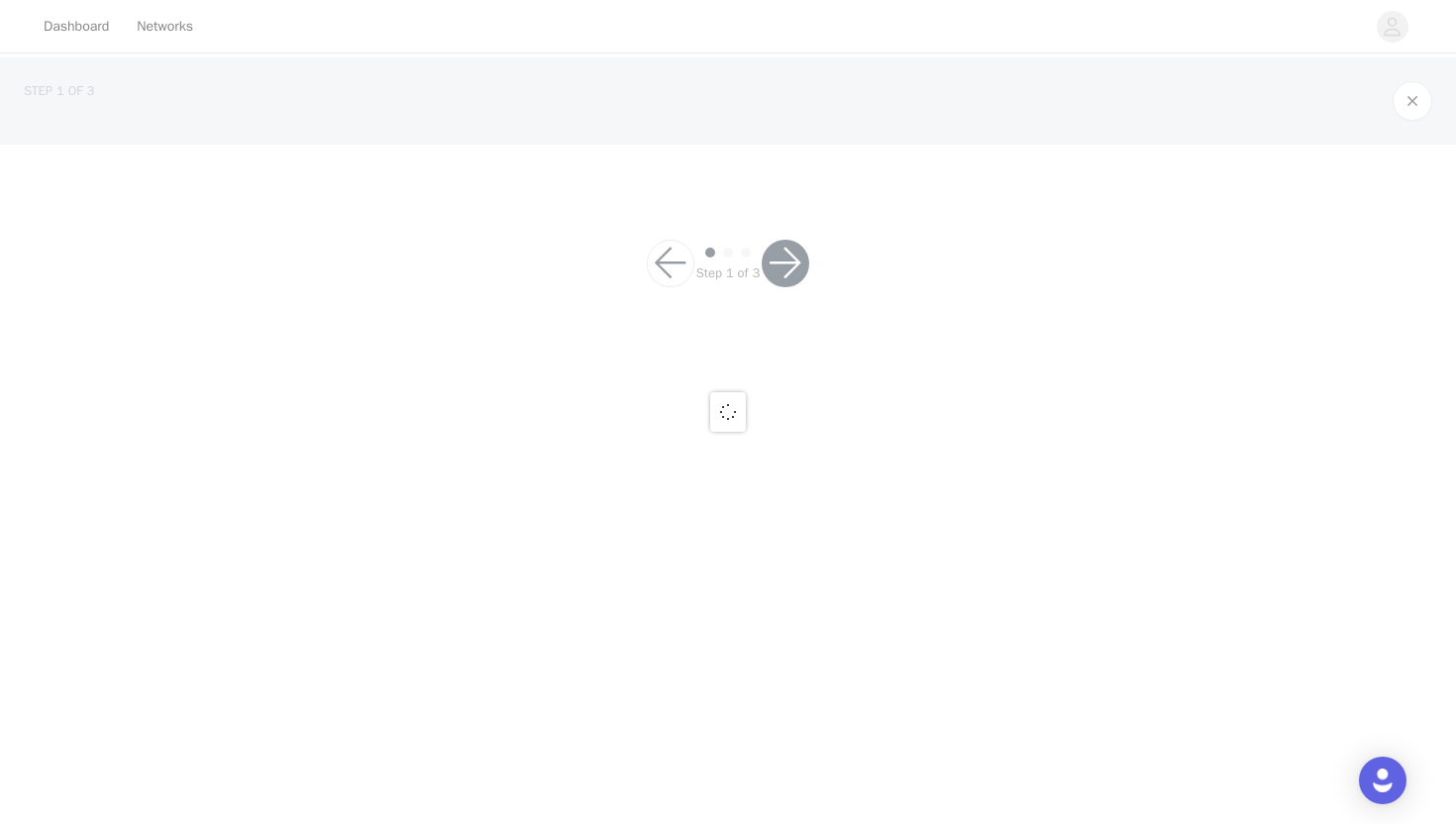 scroll, scrollTop: 0, scrollLeft: 0, axis: both 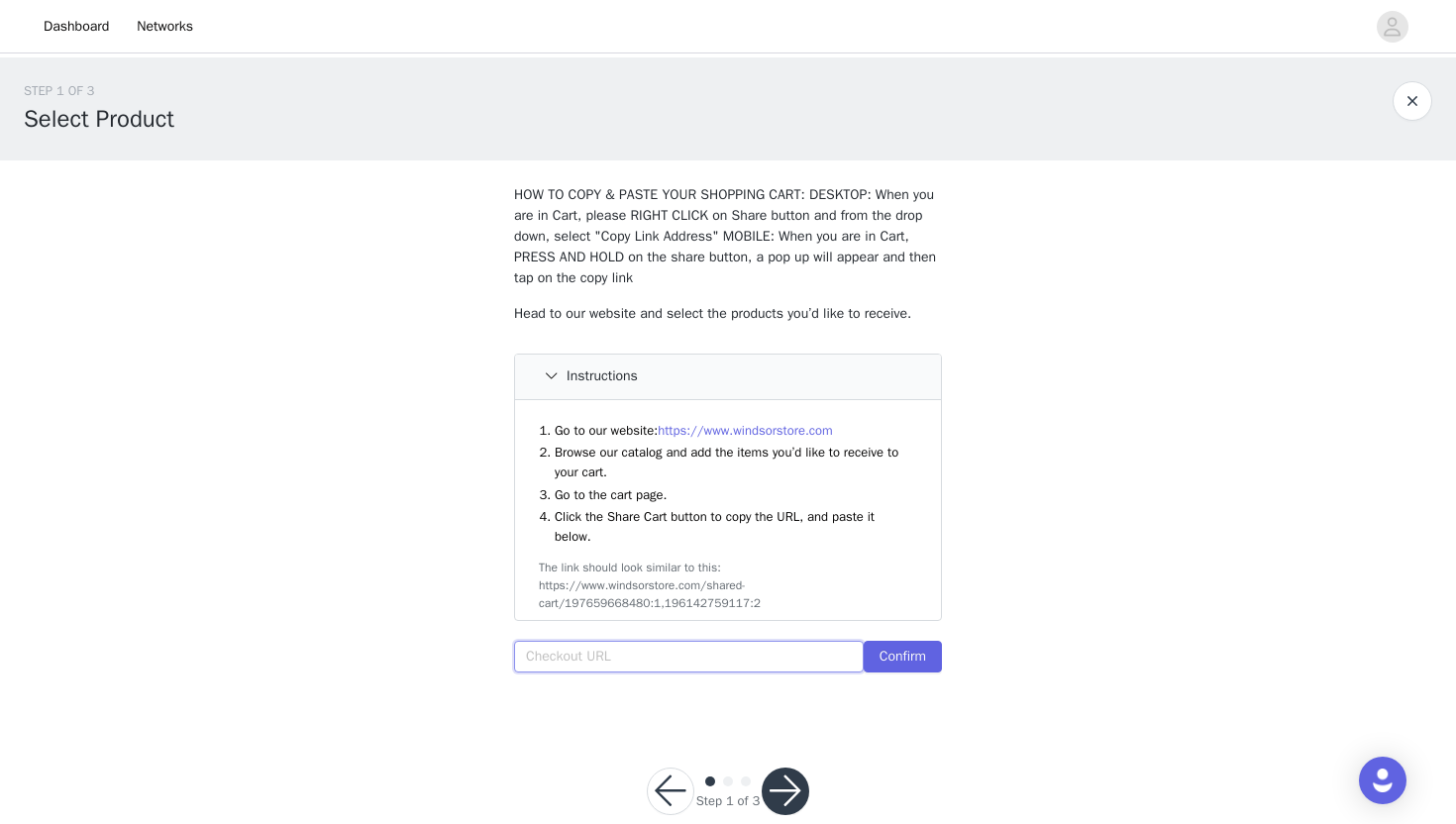 click at bounding box center [688, 657] 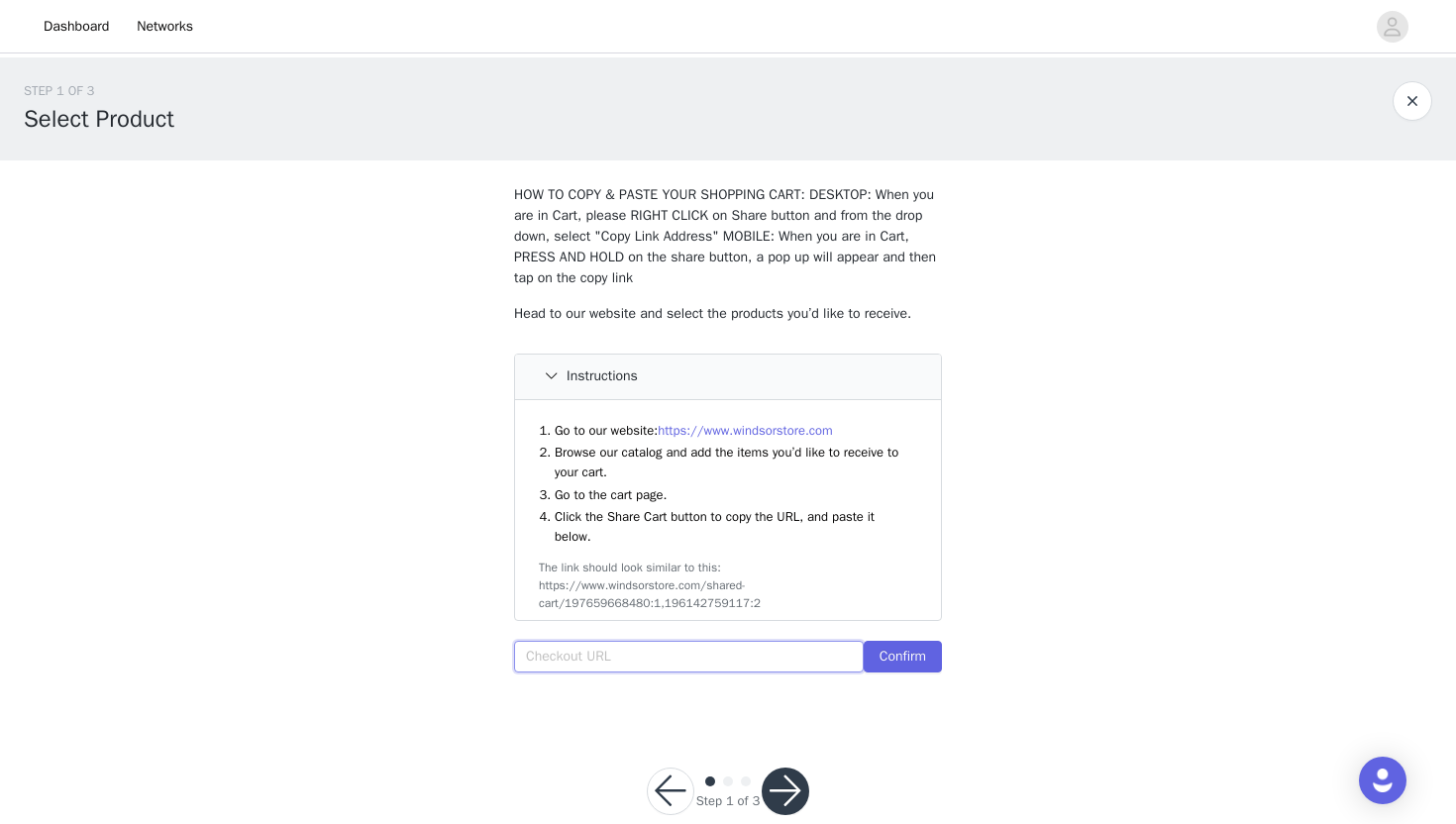 paste on "https://www.windsorstore.com/cart/43291401814067:1,42925391249459:1,42745948012595:1,43109056938035:1,43281564631091:1,42262217457715:1,42881636237363:1" 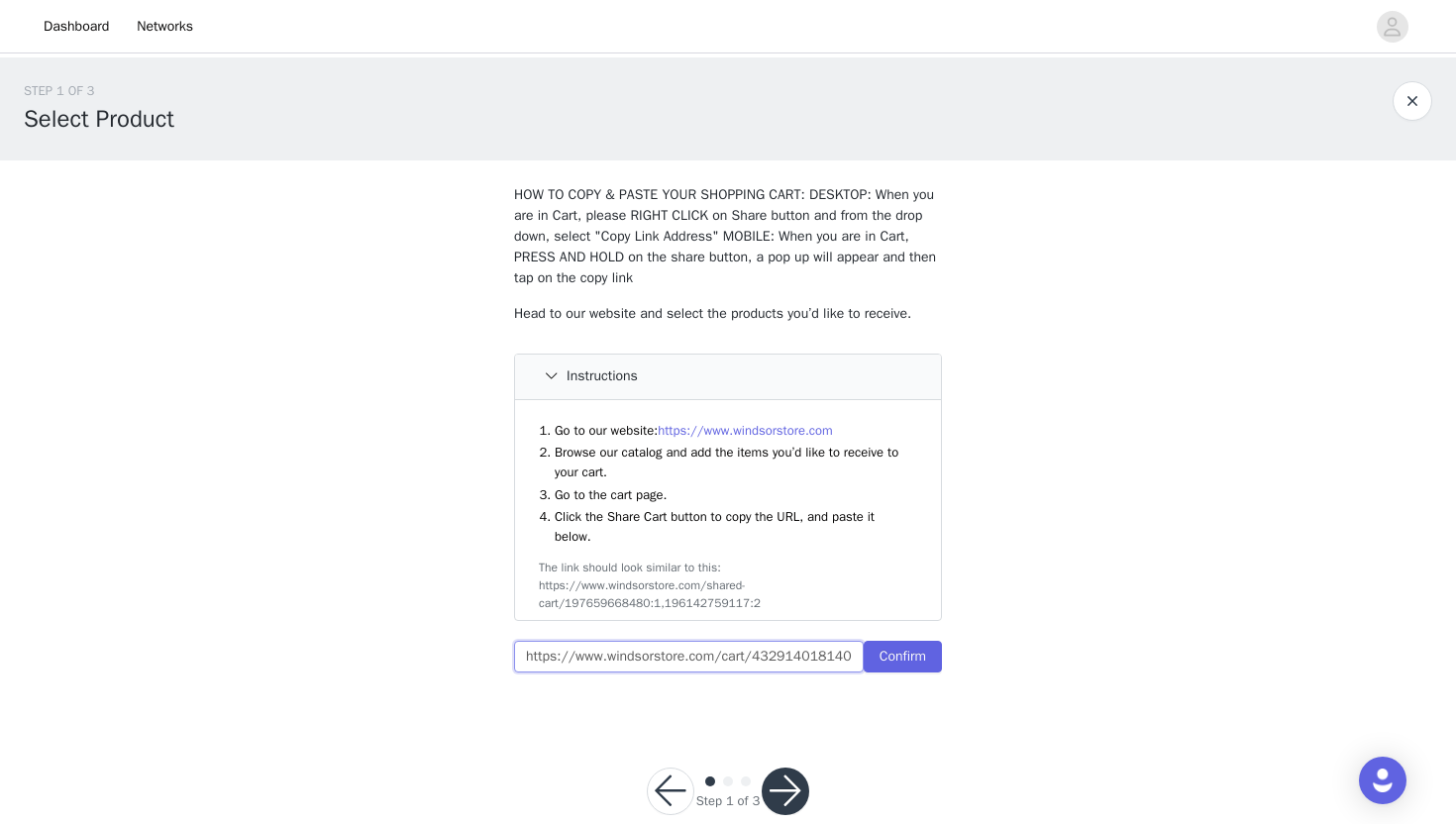 scroll, scrollTop: 0, scrollLeft: 858, axis: horizontal 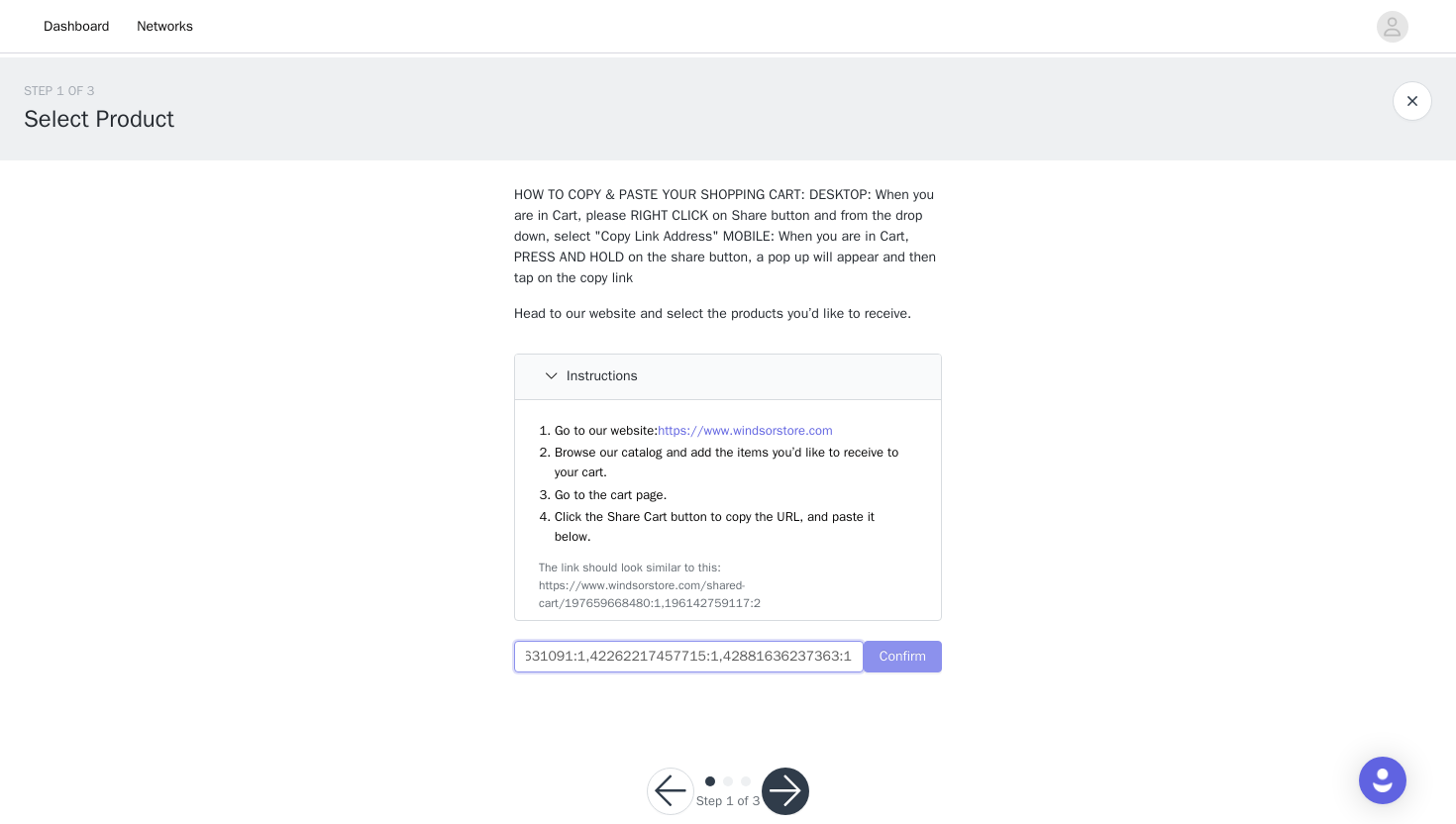 type on "https://www.windsorstore.com/cart/43291401814067:1,42925391249459:1,42745948012595:1,43109056938035:1,43281564631091:1,42262217457715:1,42881636237363:1" 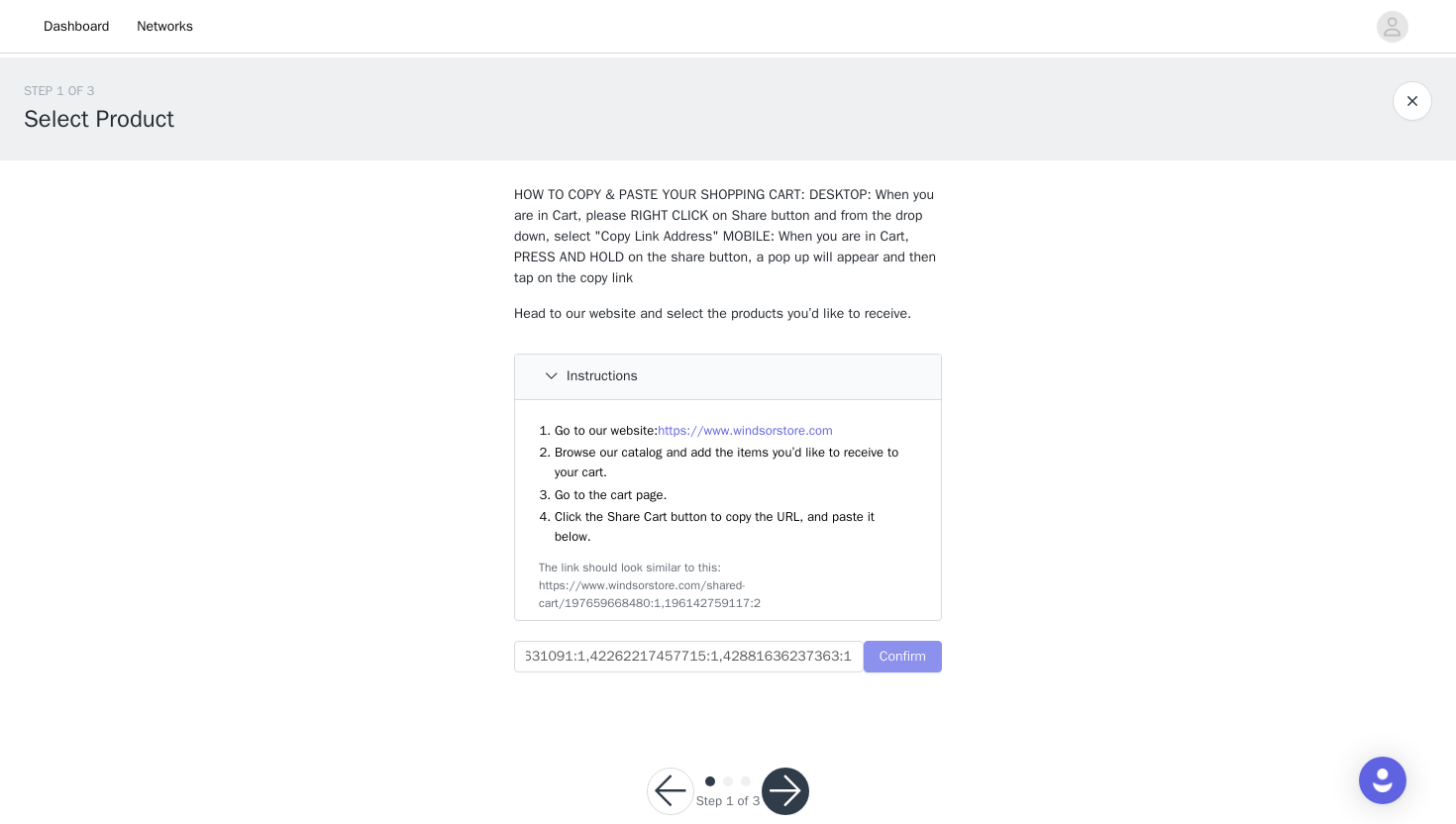 scroll, scrollTop: 0, scrollLeft: 0, axis: both 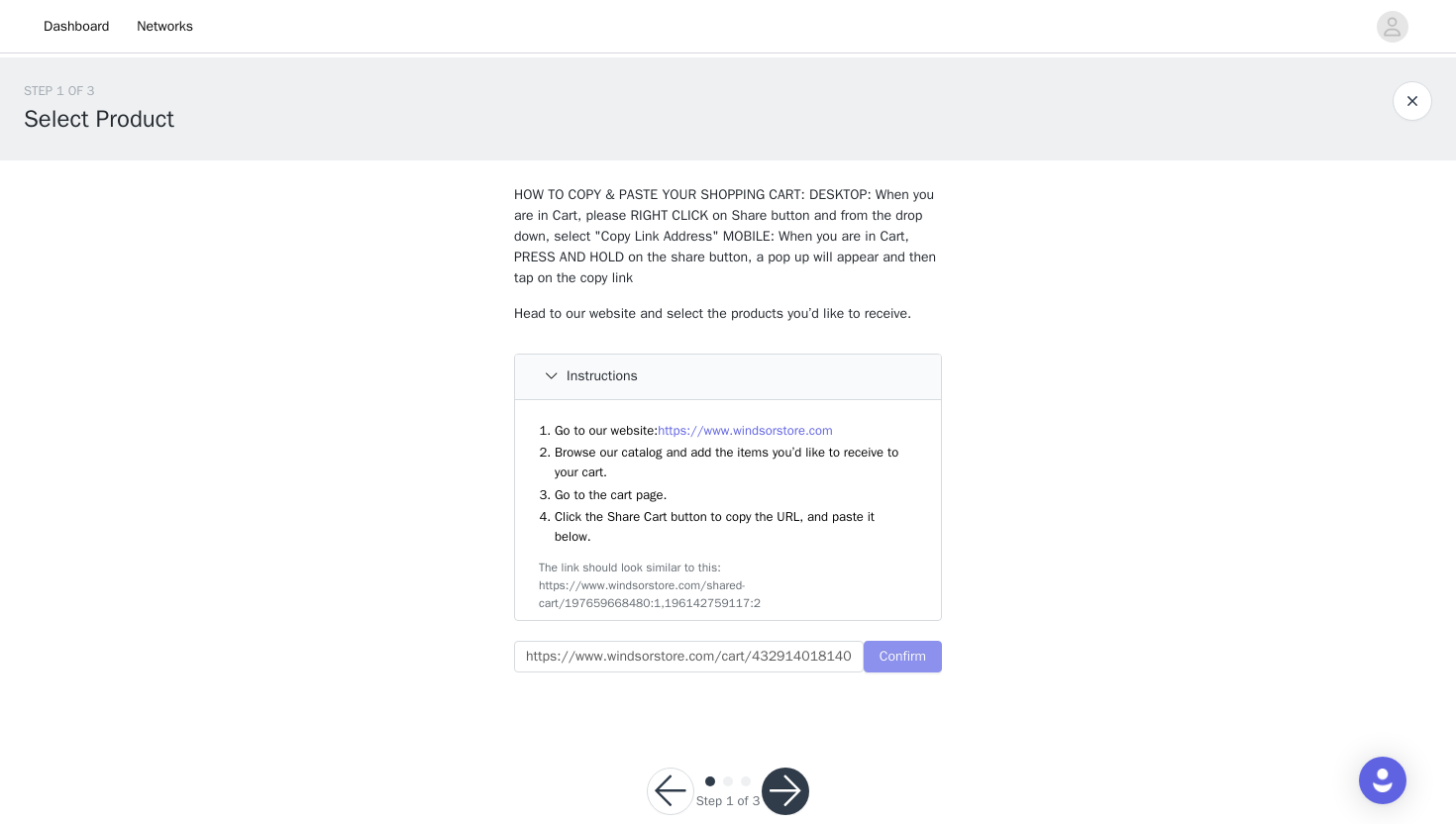 click on "Confirm" at bounding box center (902, 657) 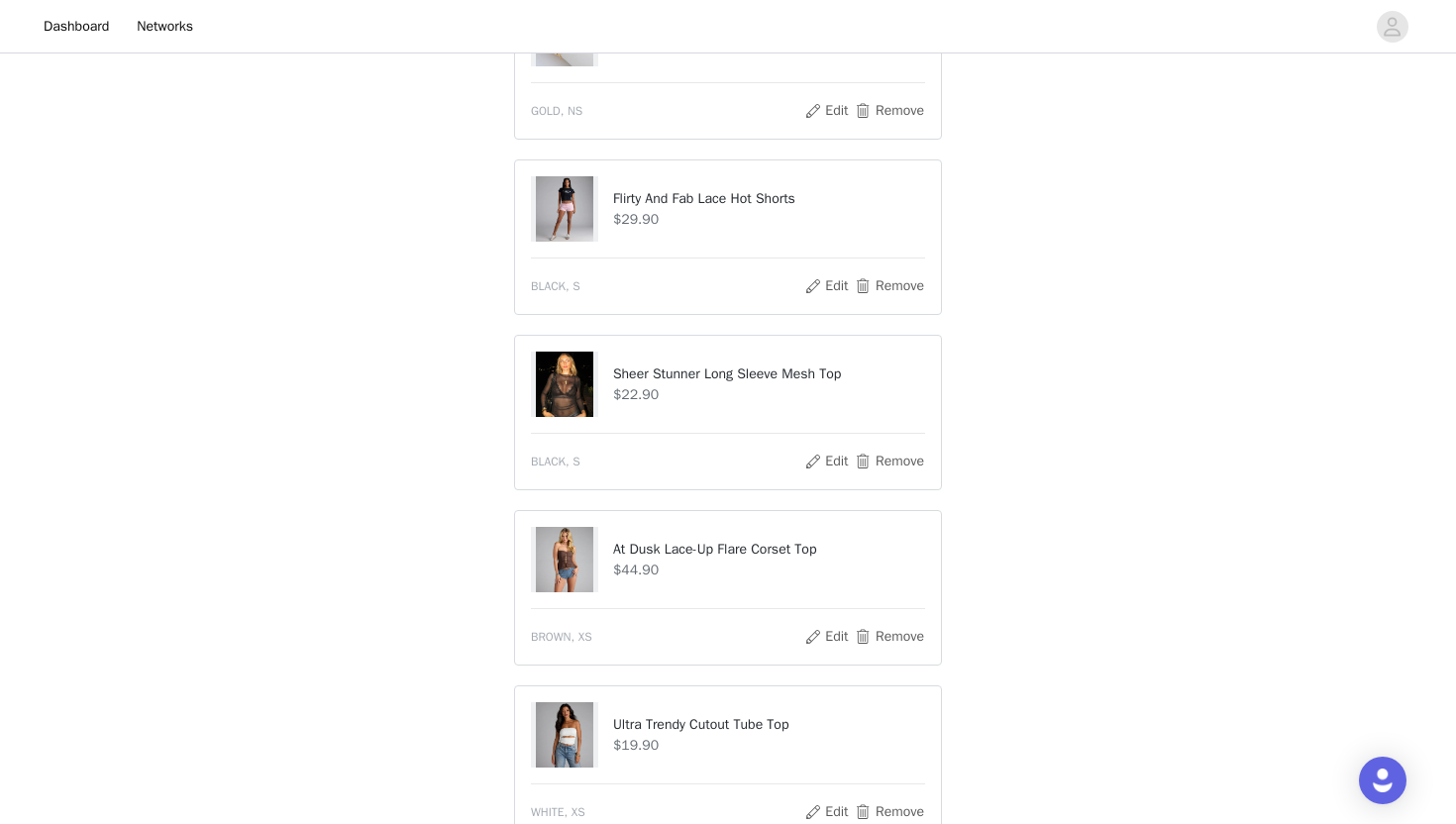 scroll, scrollTop: 1250, scrollLeft: 0, axis: vertical 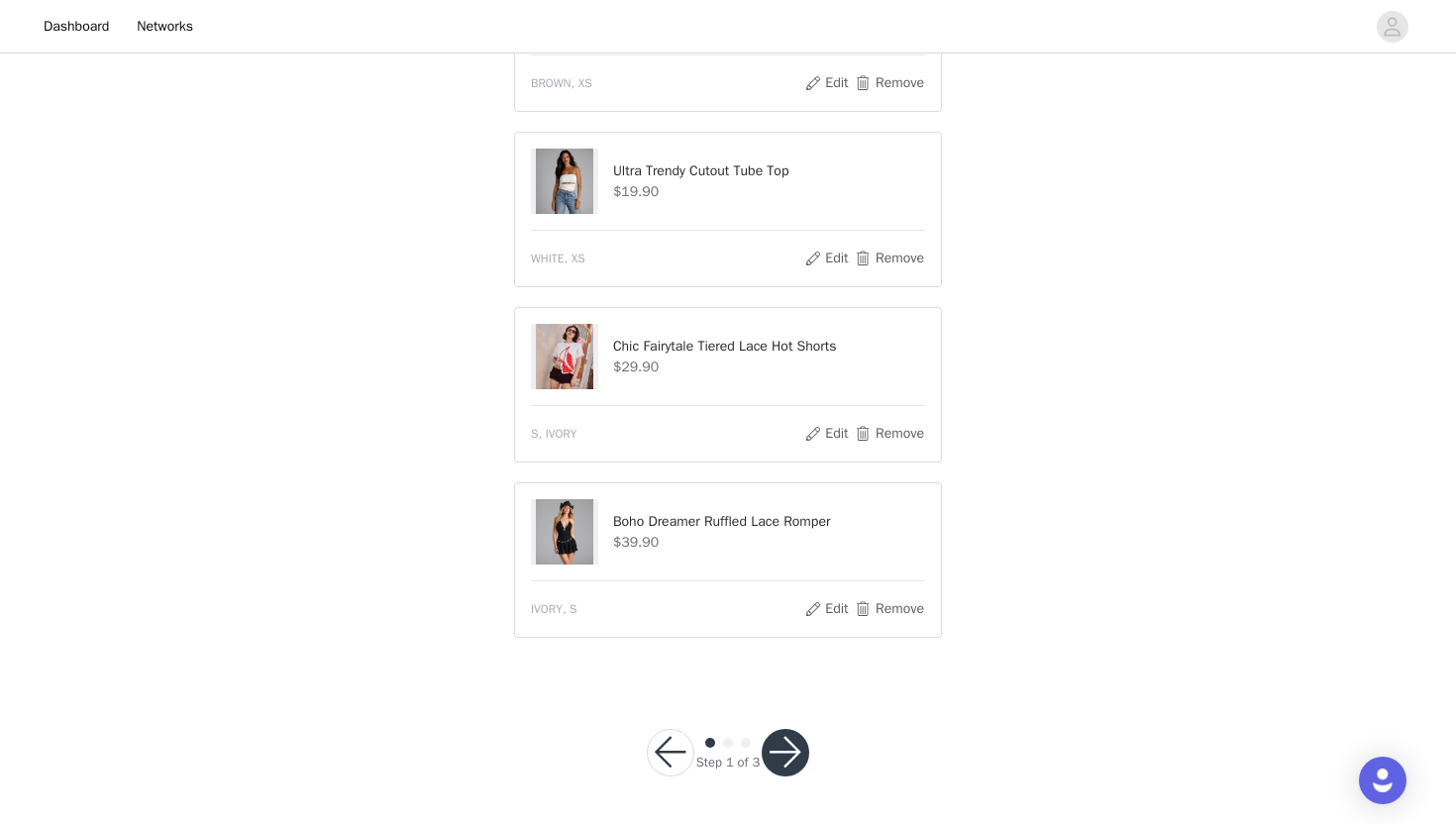 click at bounding box center (785, 753) 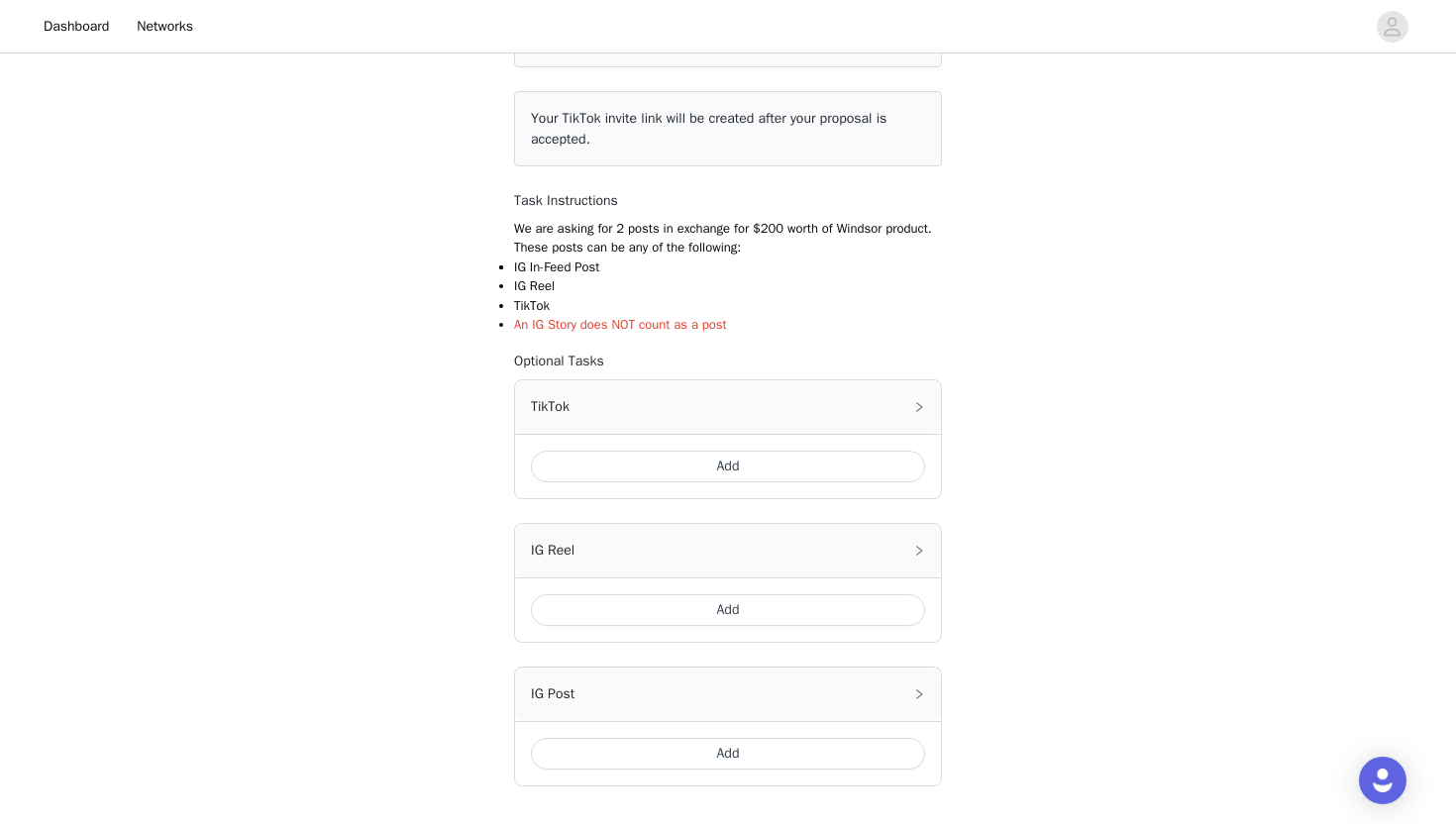 scroll, scrollTop: 222, scrollLeft: 0, axis: vertical 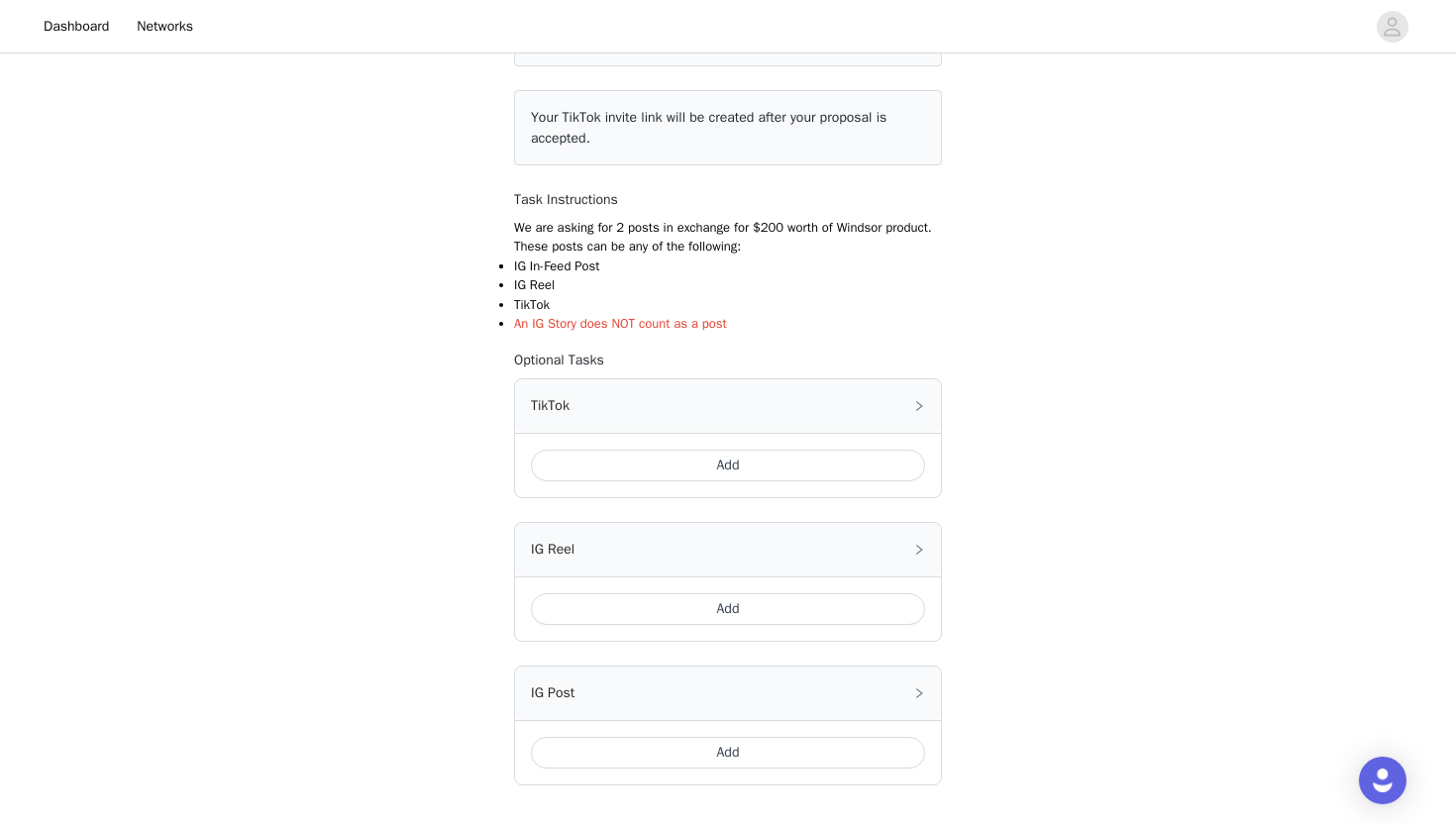 click on "Add" at bounding box center [728, 465] 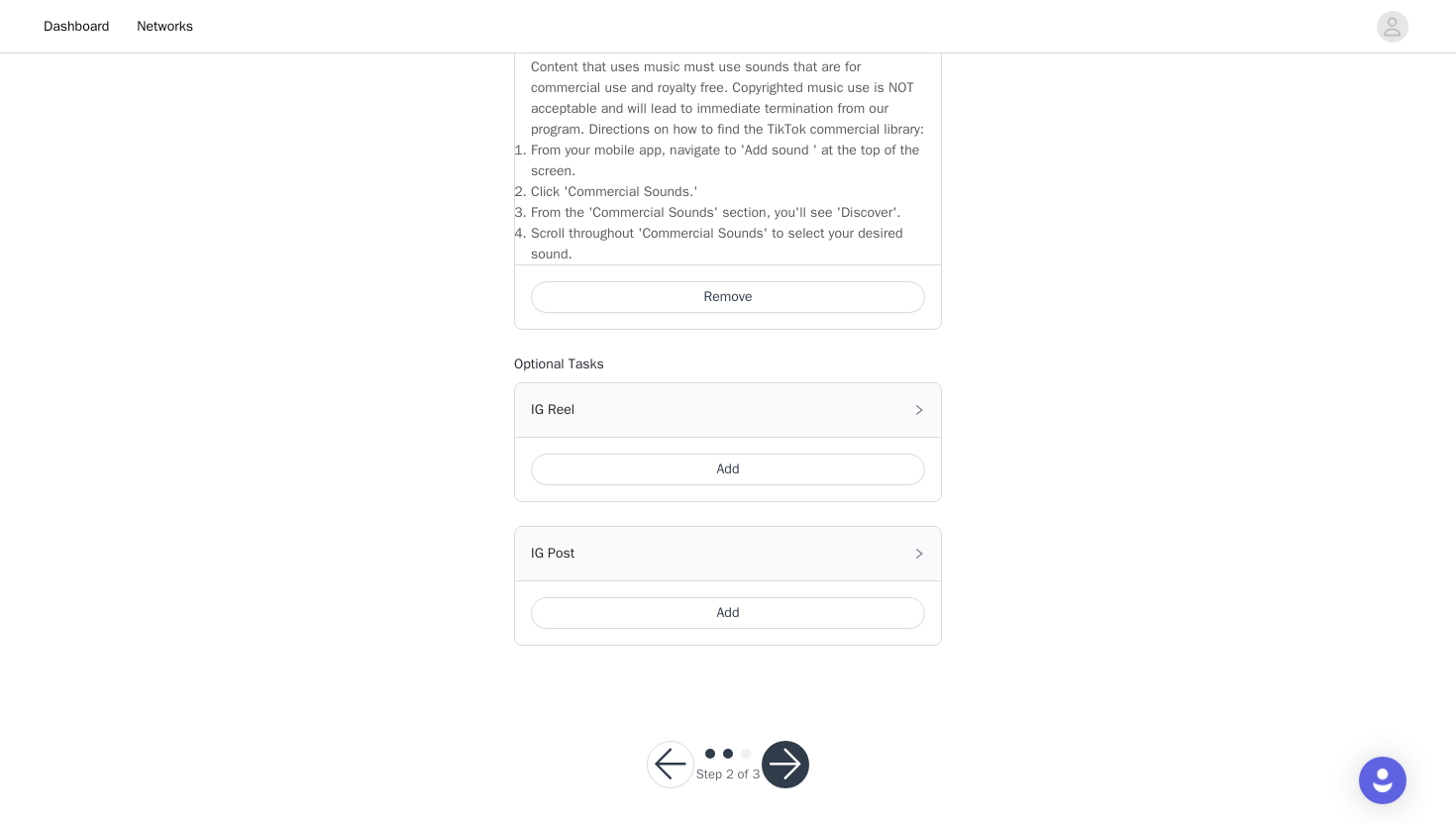 scroll, scrollTop: 704, scrollLeft: 0, axis: vertical 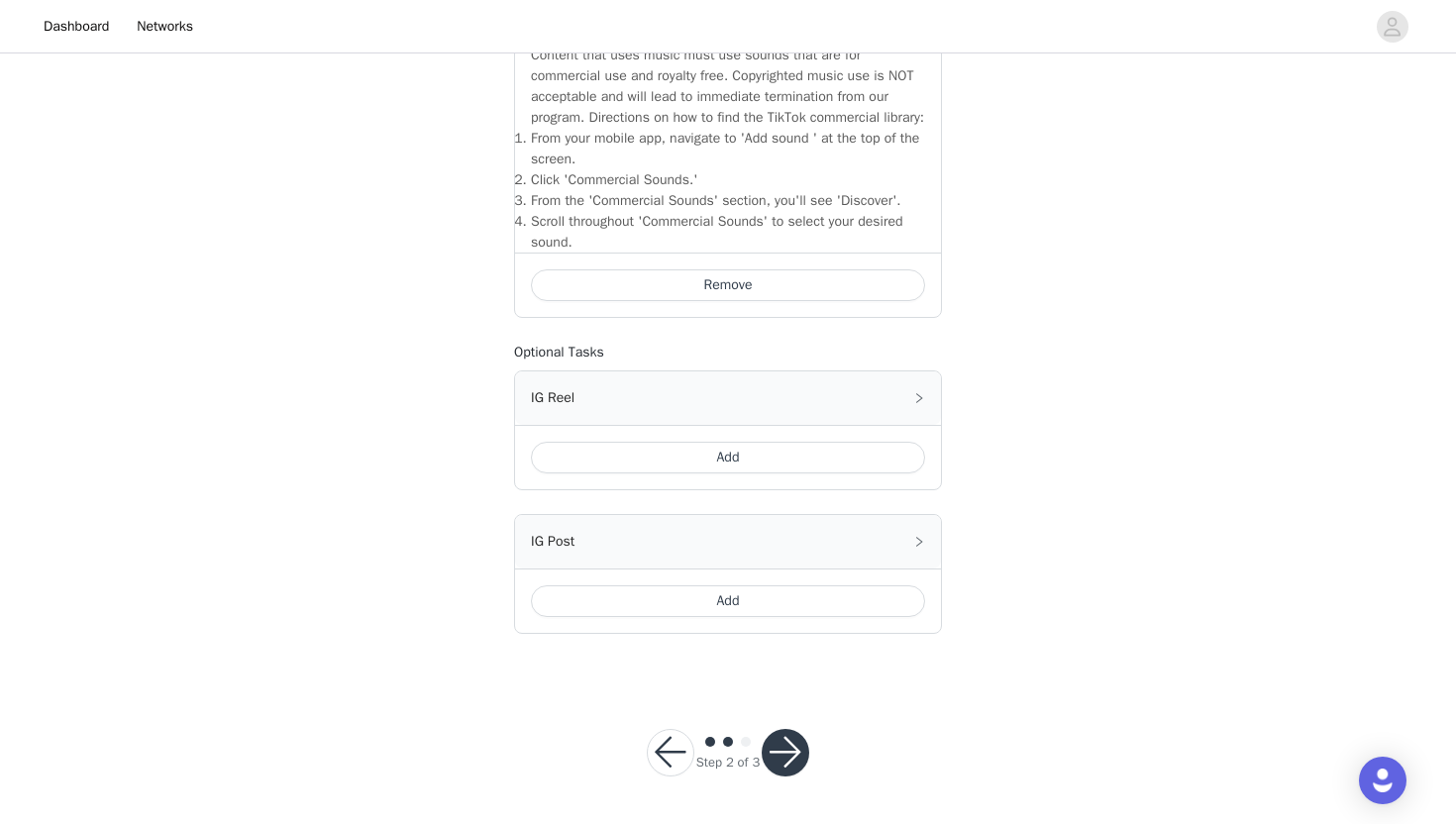 click on "Add" at bounding box center [728, 601] 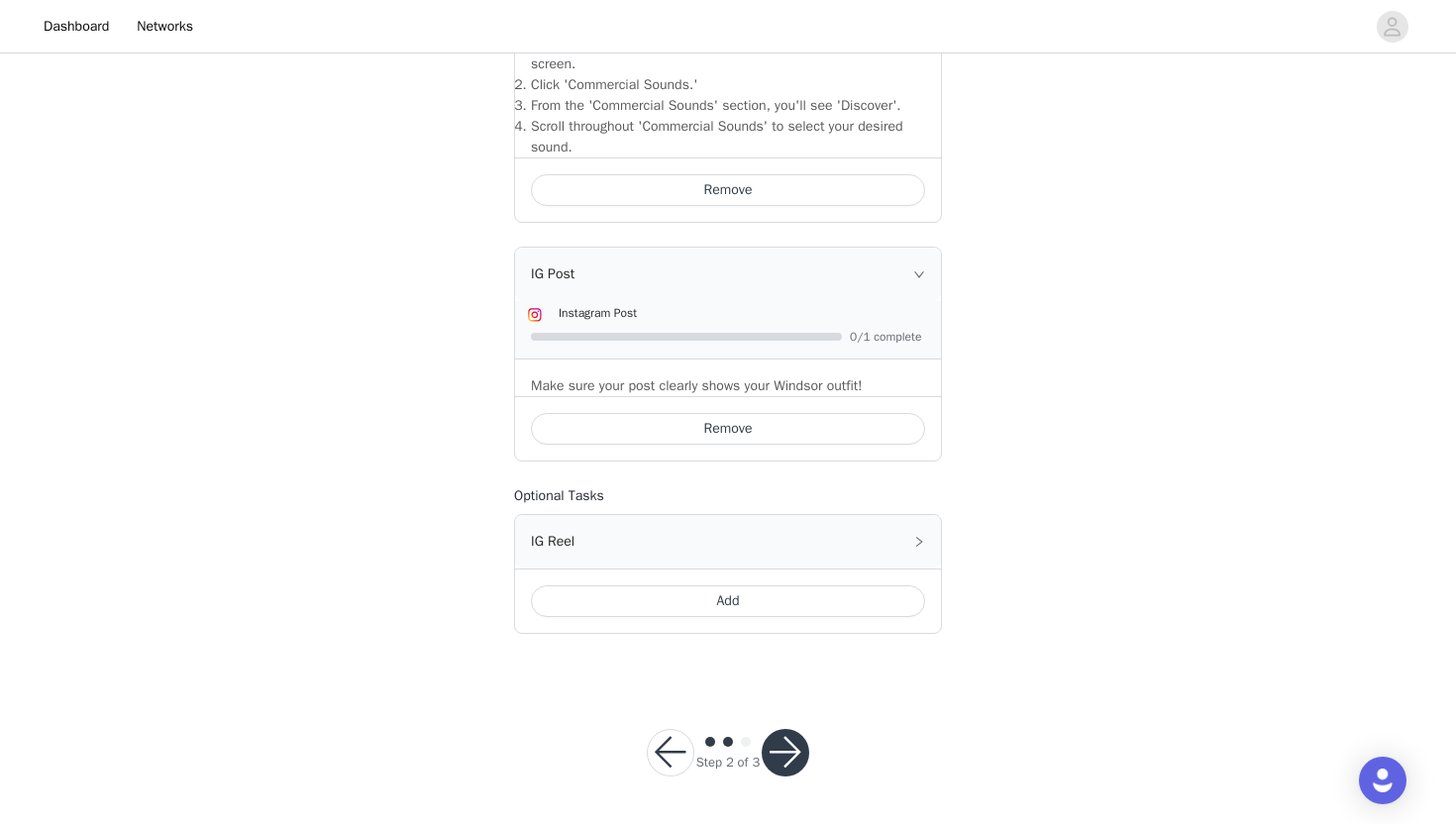 scroll, scrollTop: 799, scrollLeft: 0, axis: vertical 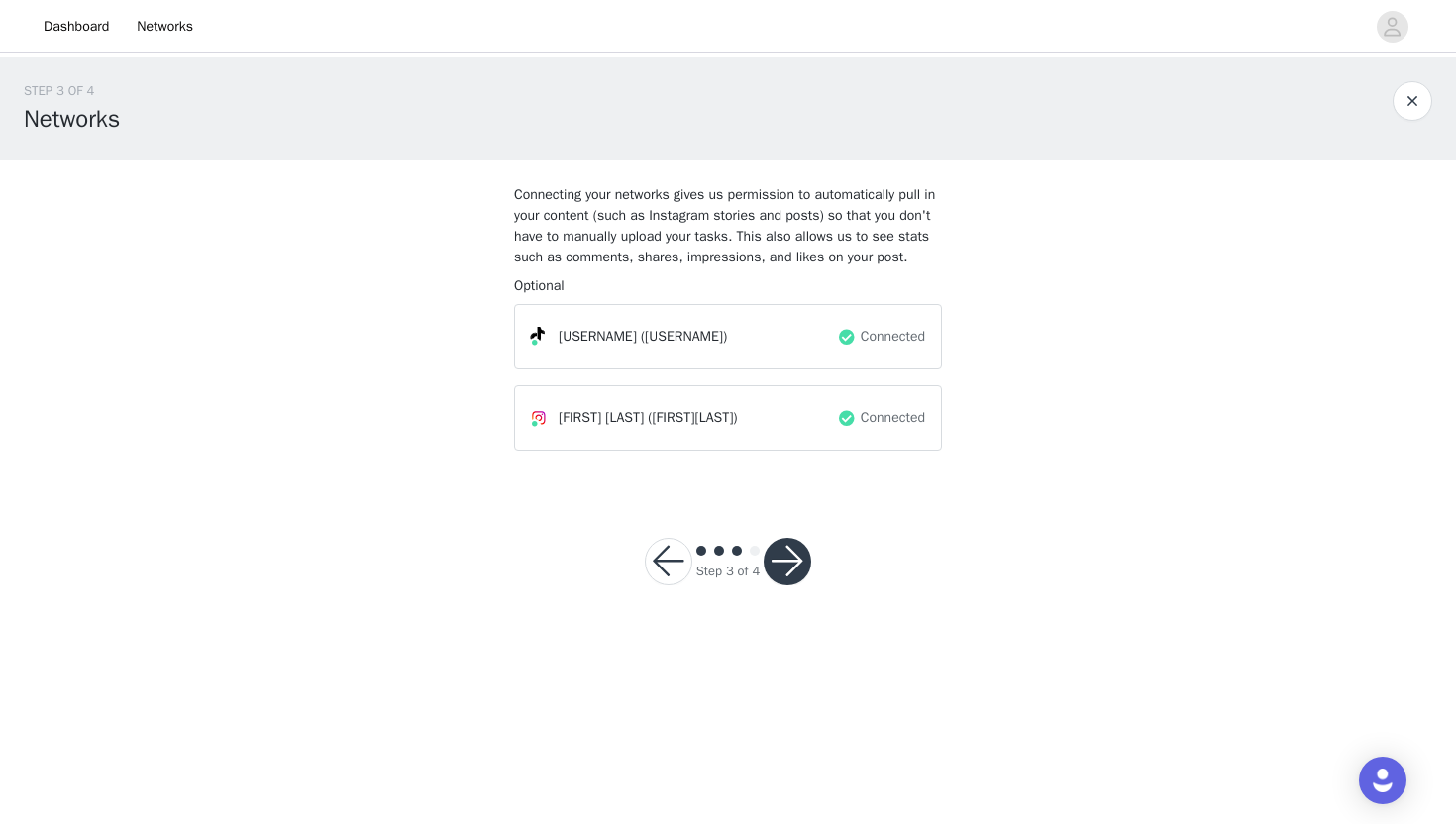 click on "([USERNAME])" at bounding box center [683, 336] 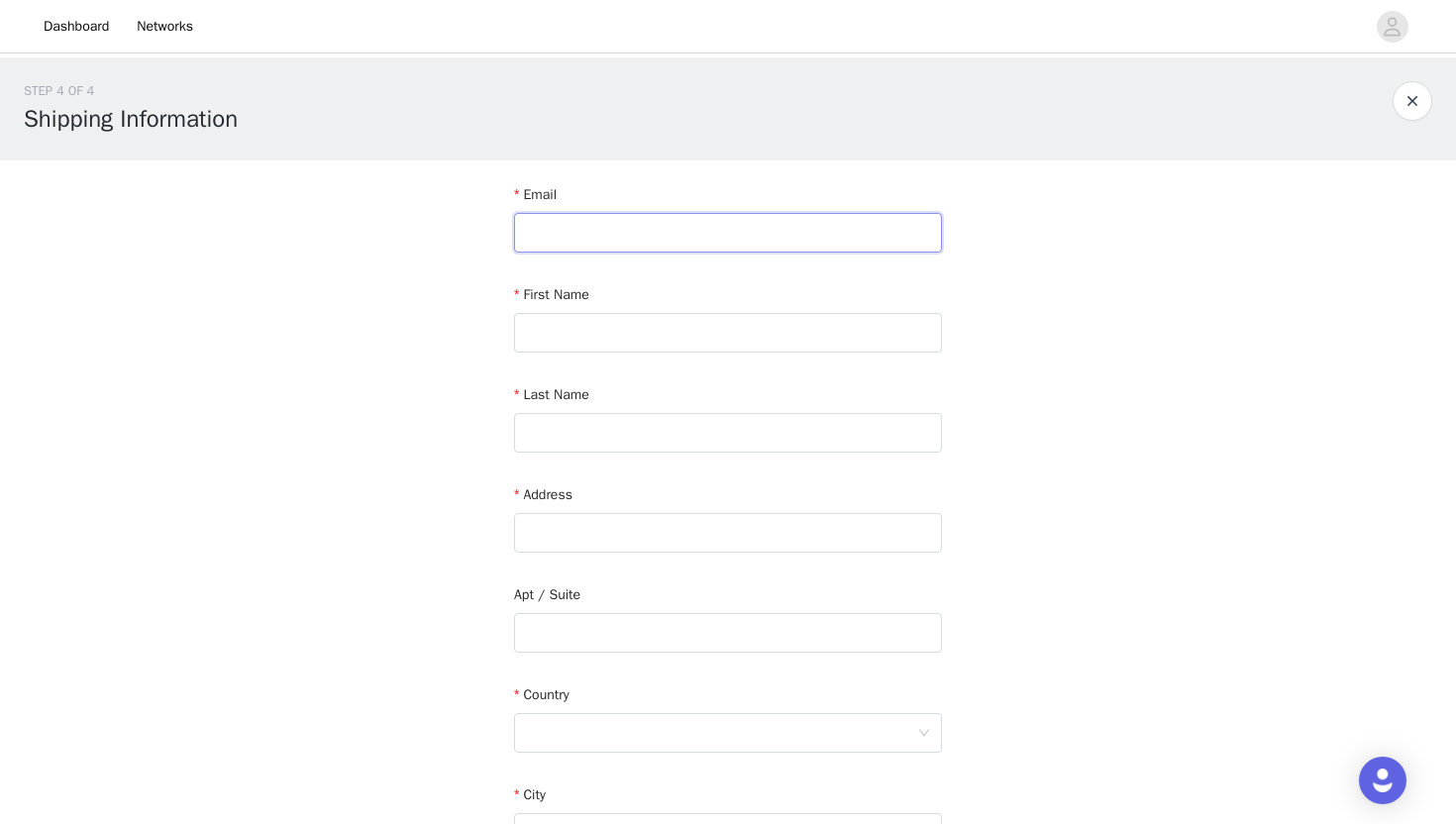 click at bounding box center [728, 233] 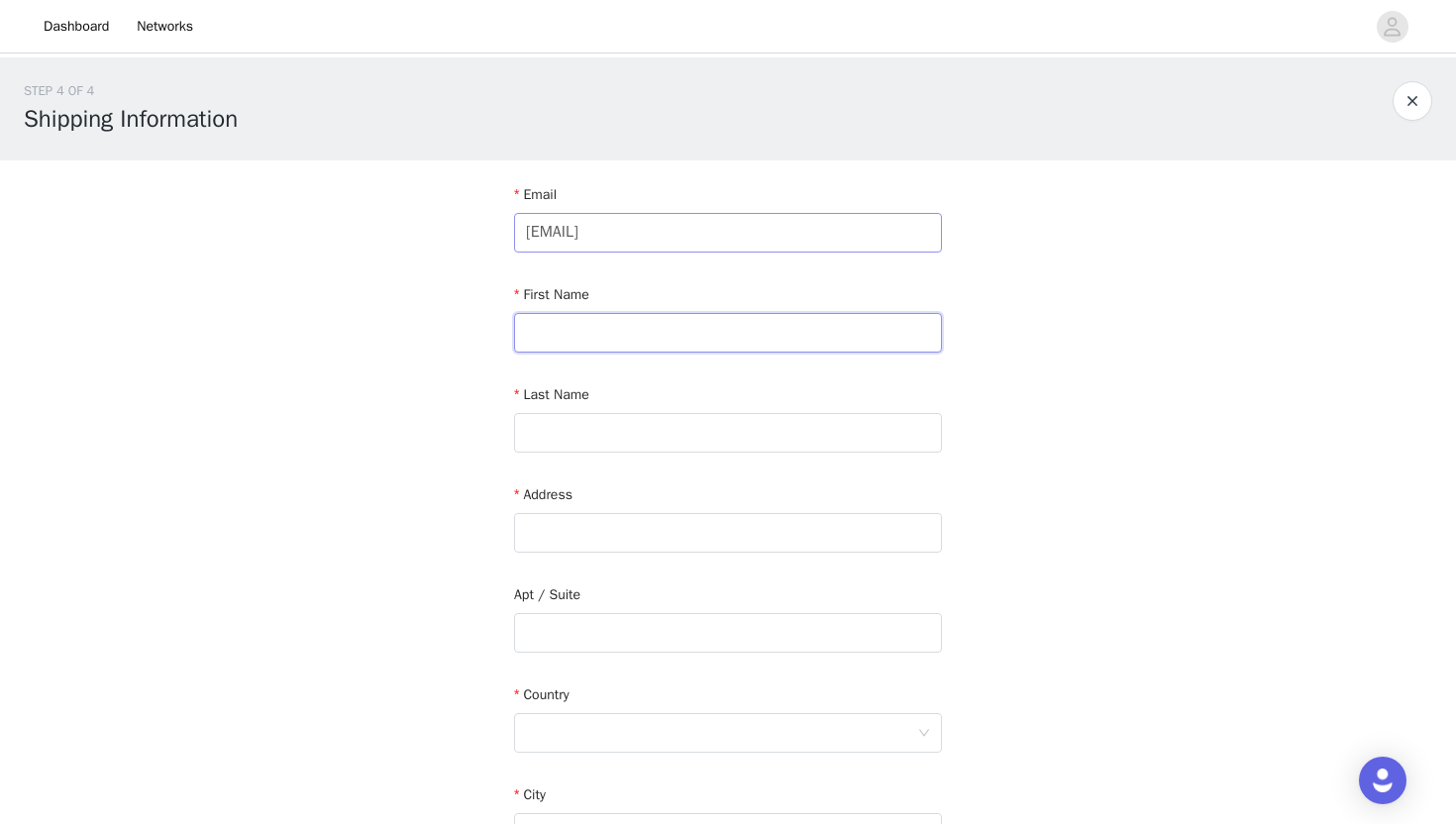 type on "[FIRST]" 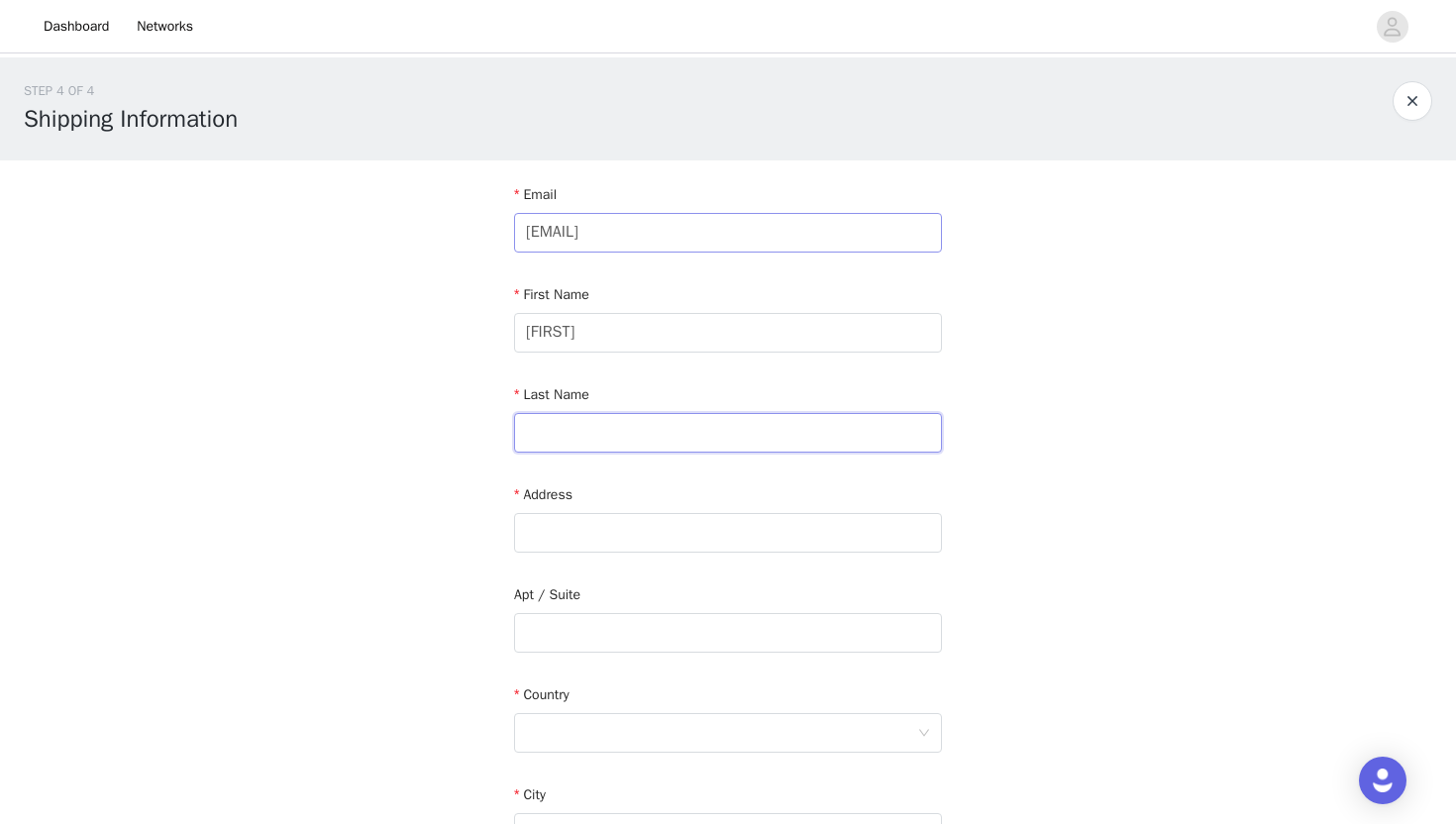 type on "[LAST]" 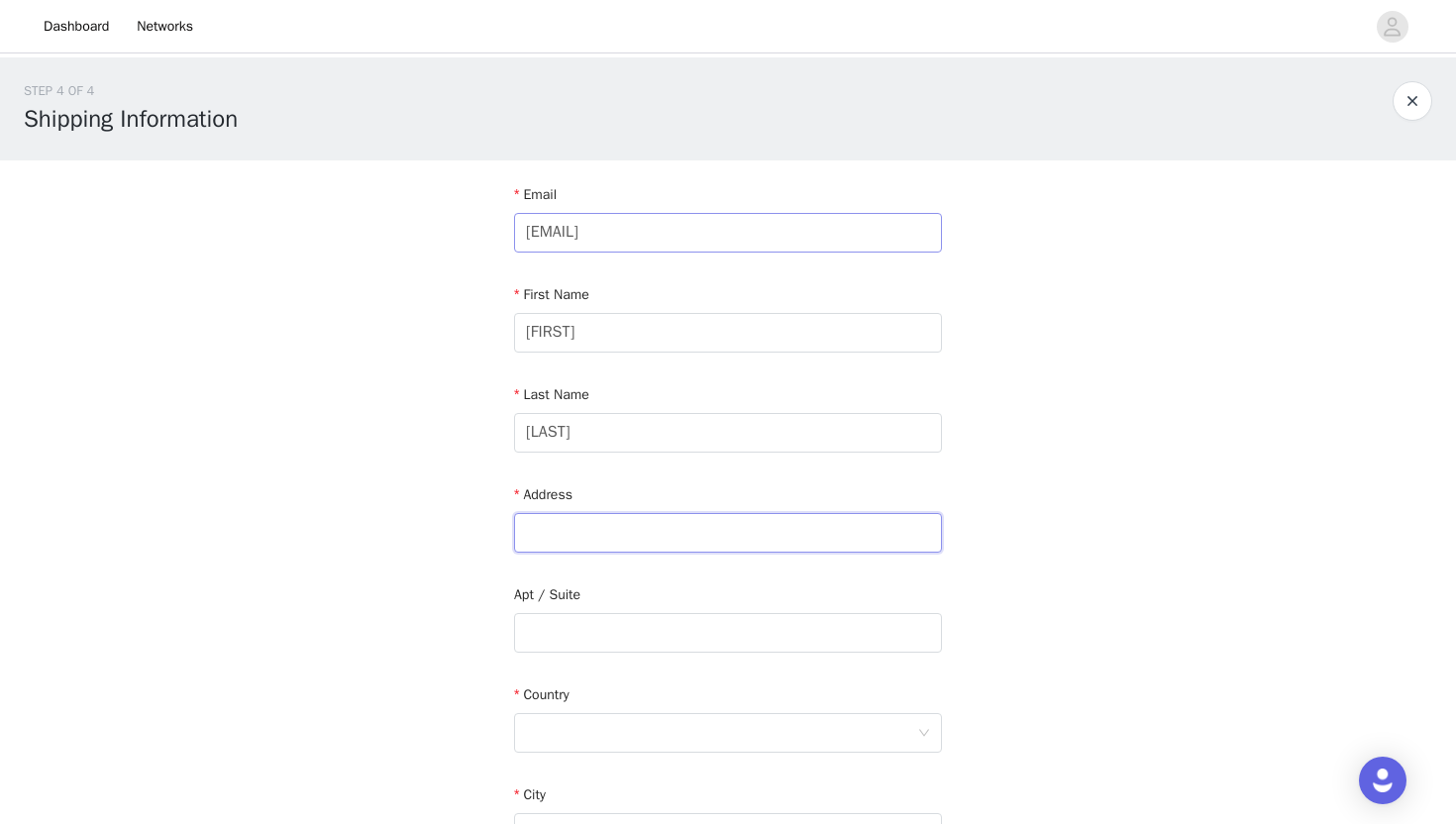 type on "[NUMBER] [STREET]" 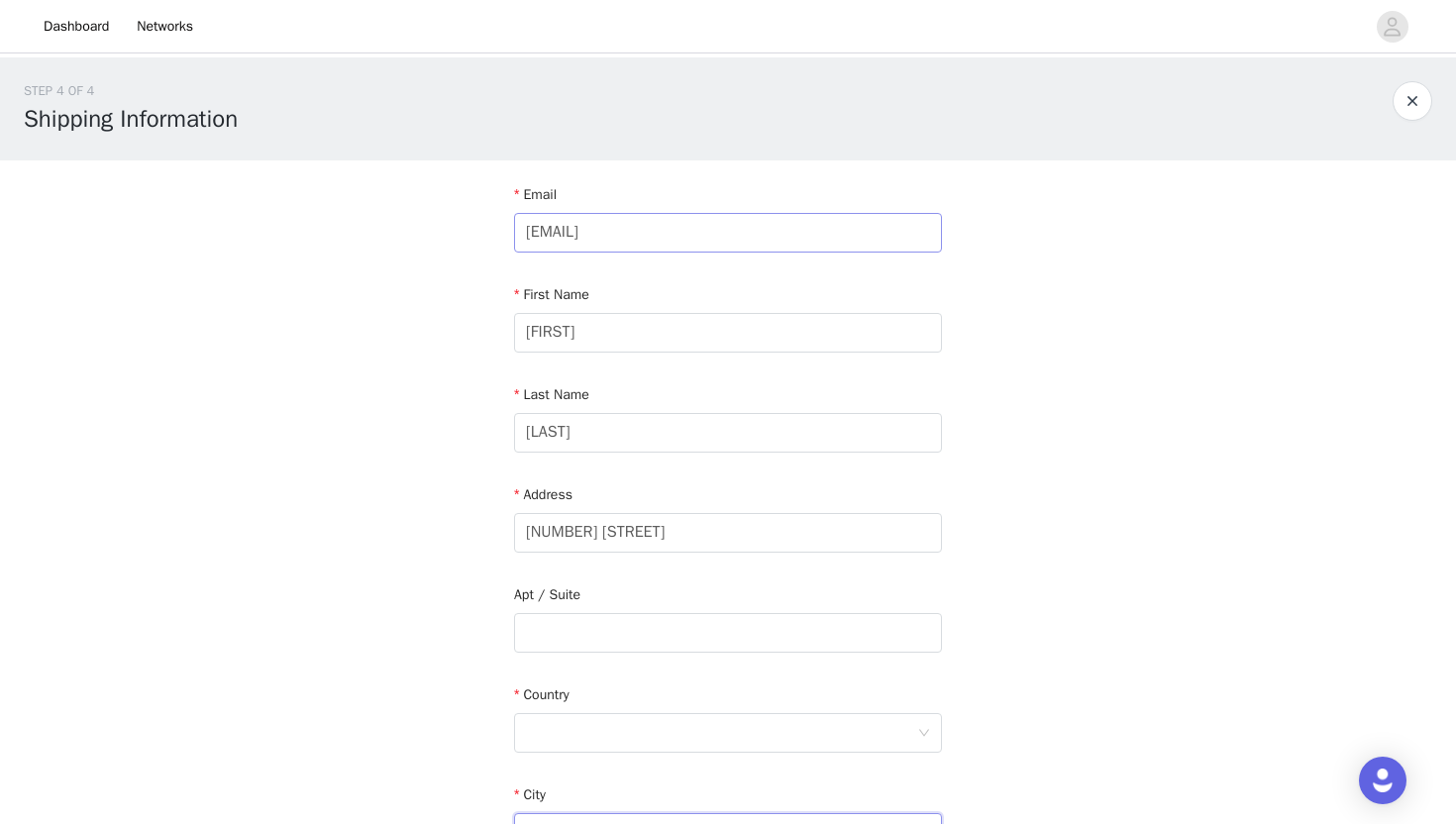 type on "Bradenton" 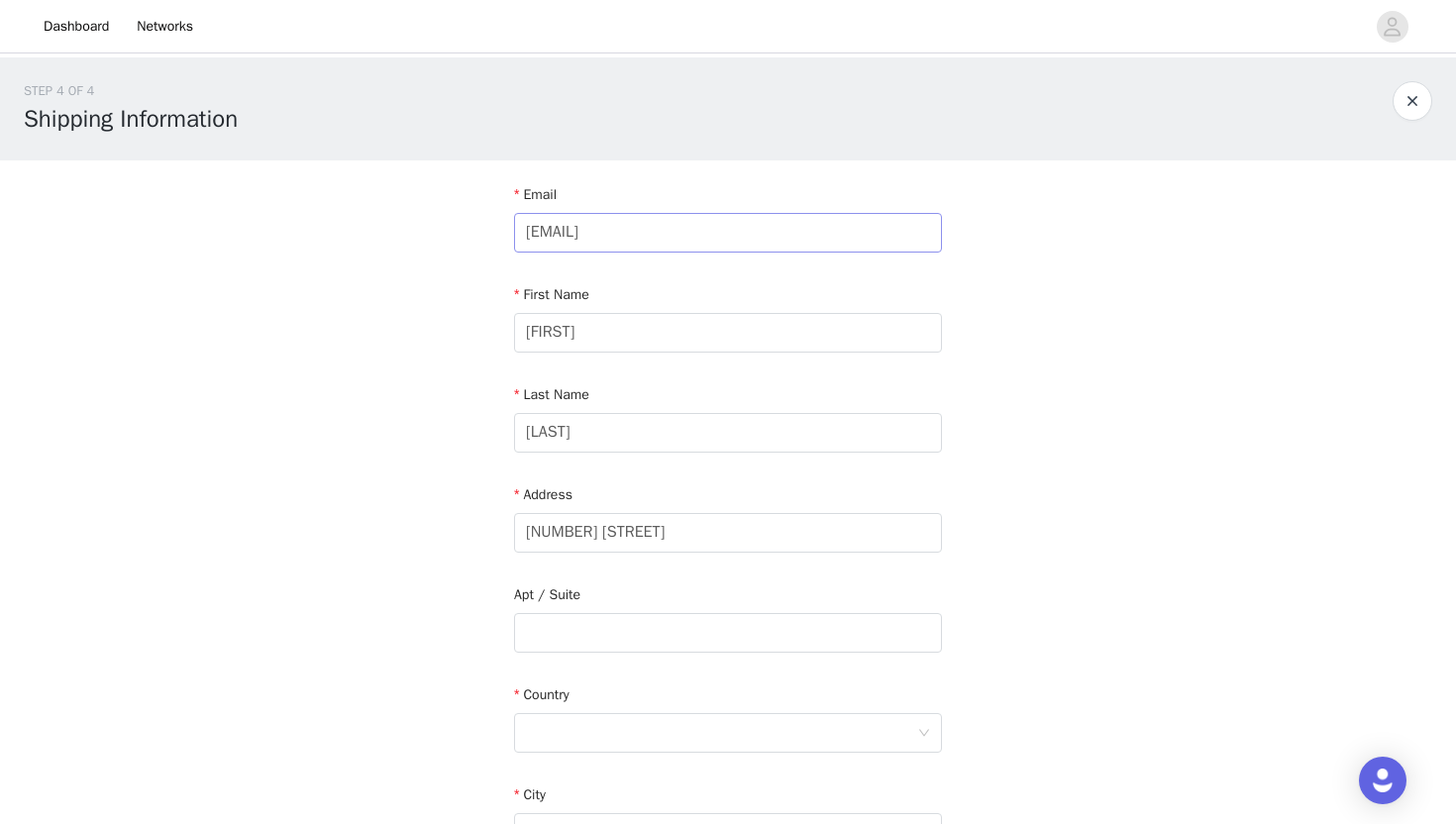 type on "[ZIPCODE]" 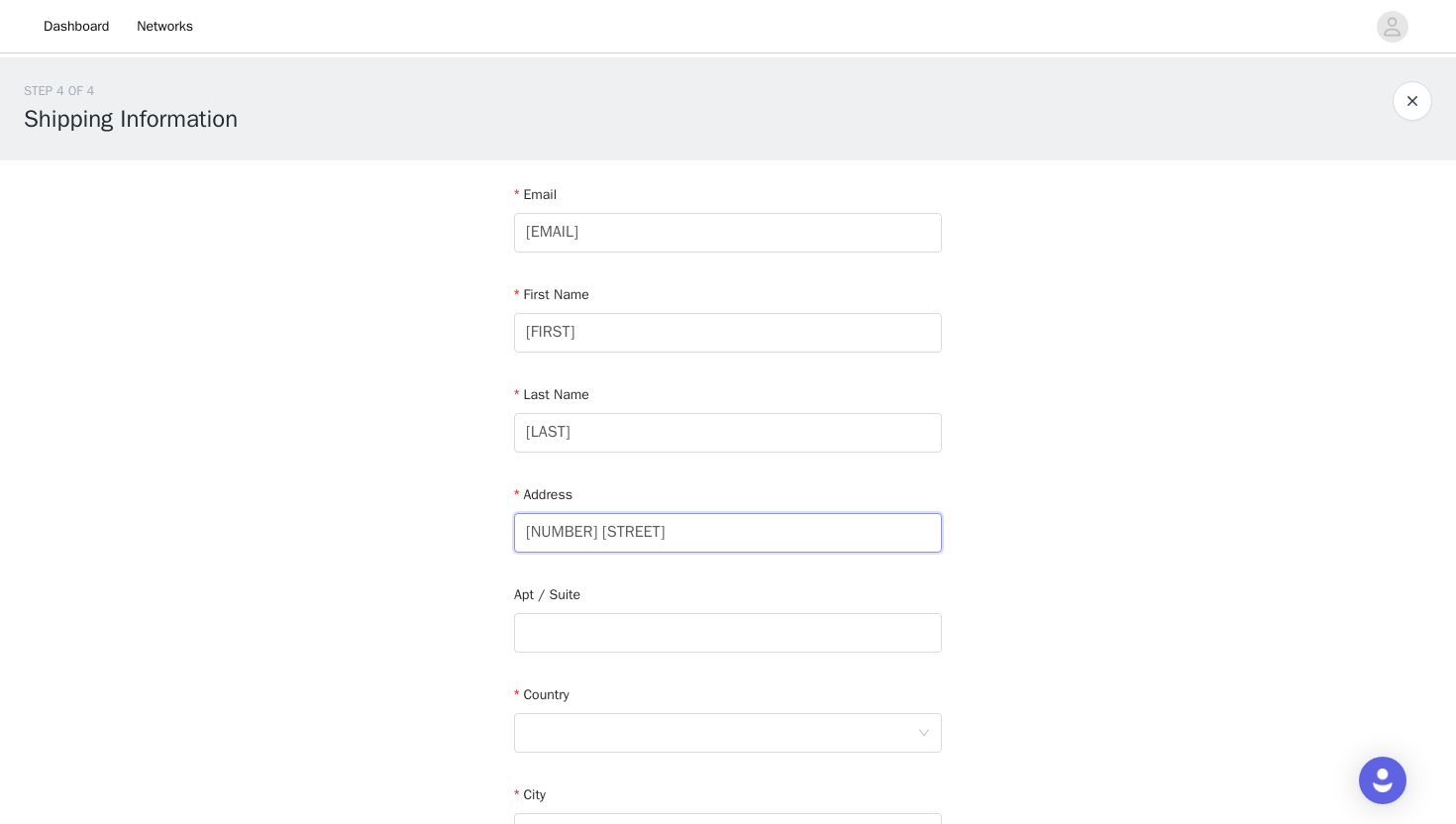 drag, startPoint x: 709, startPoint y: 539, endPoint x: 492, endPoint y: 522, distance: 217.66488 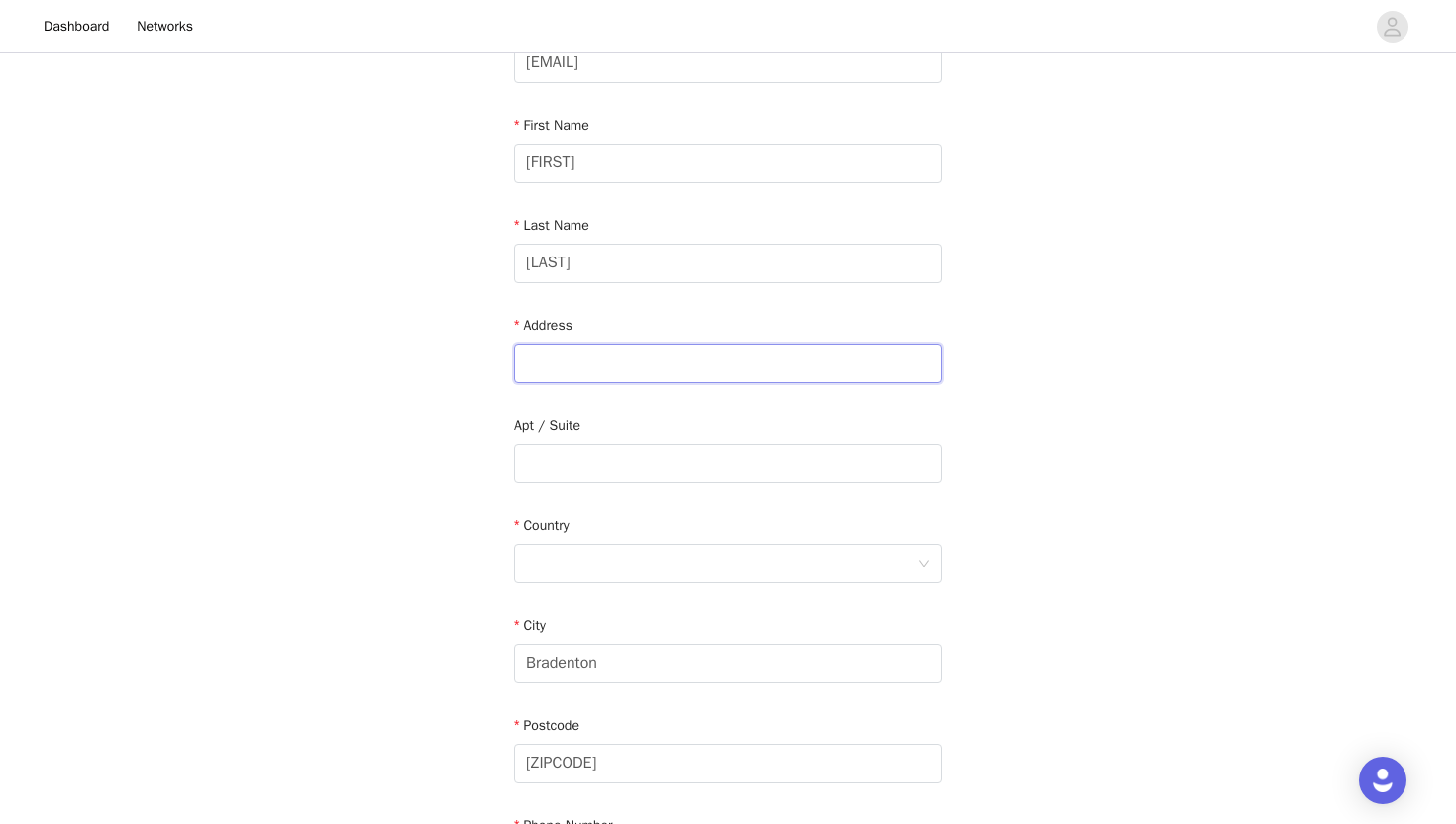 scroll, scrollTop: 168, scrollLeft: 0, axis: vertical 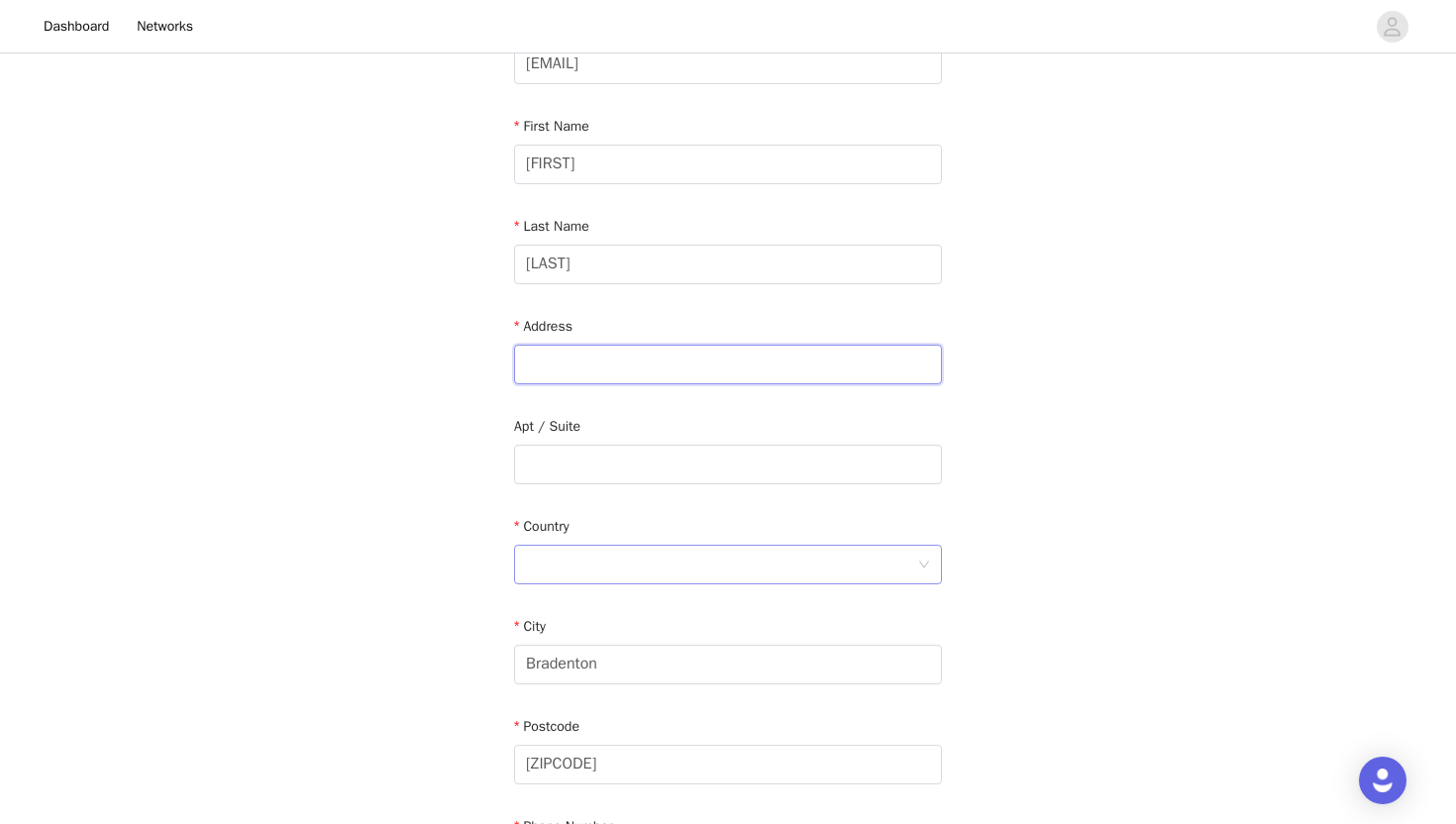 type 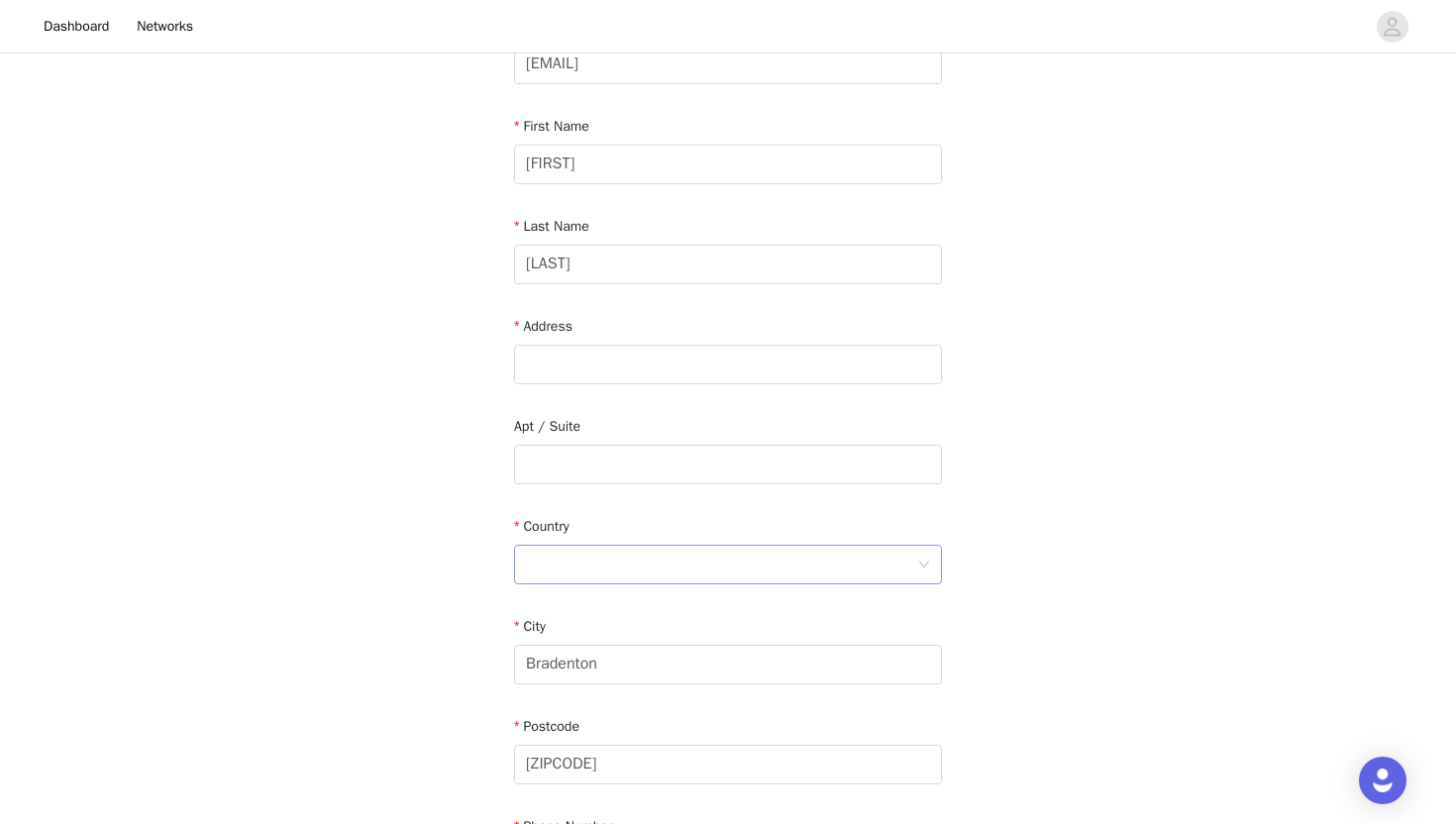 click at bounding box center [721, 565] 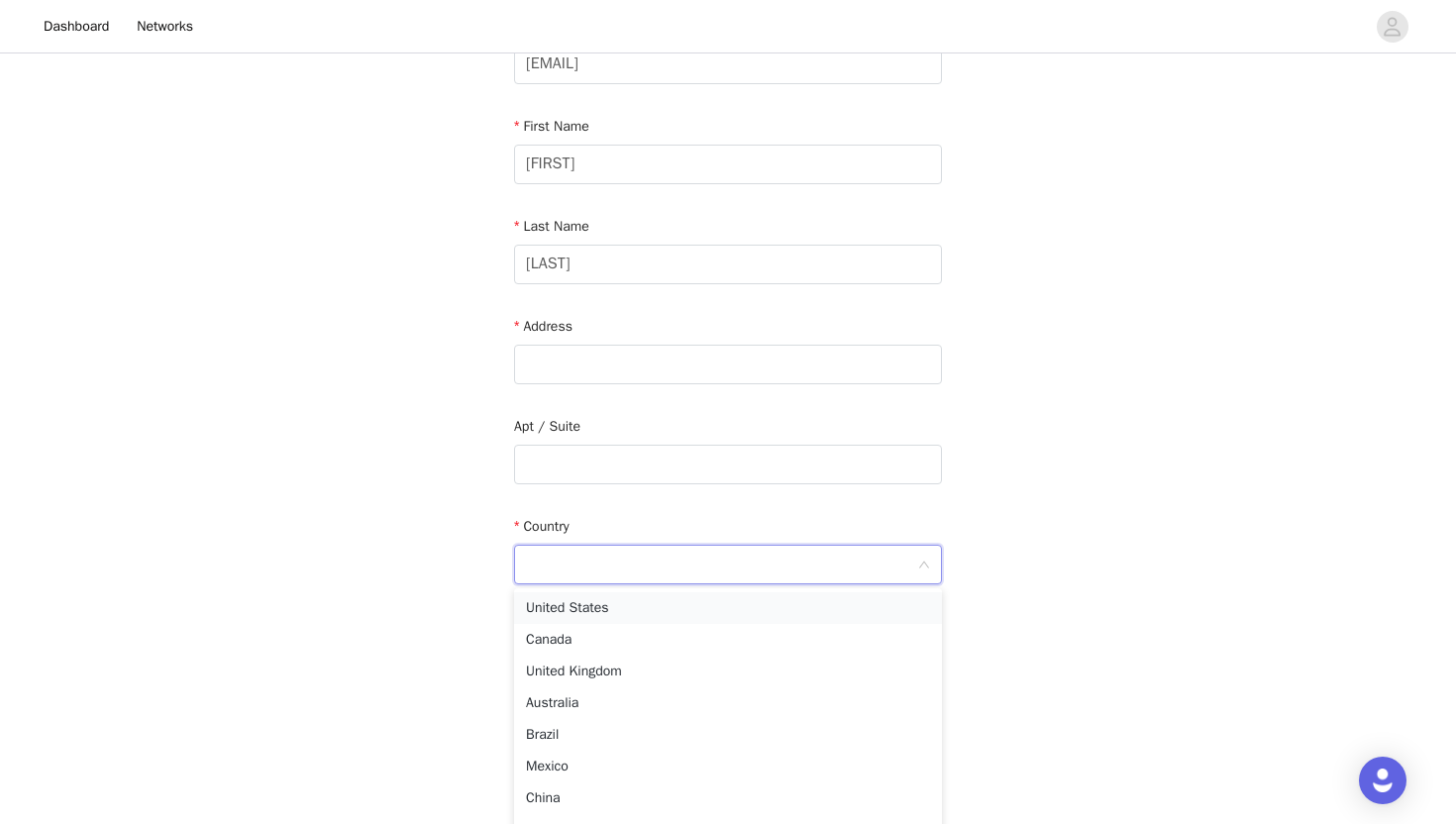 click on "United States" at bounding box center (728, 608) 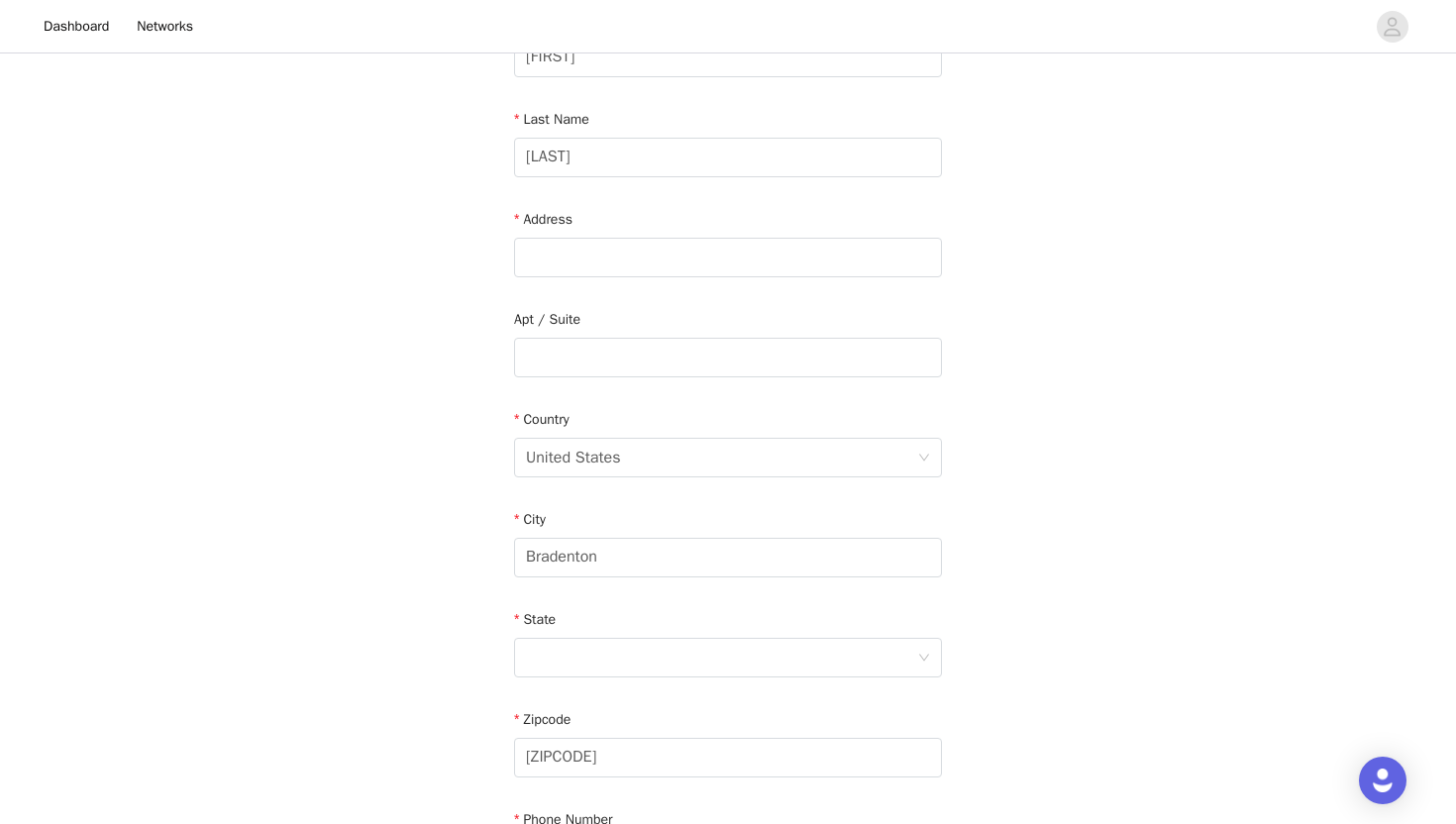 scroll, scrollTop: 284, scrollLeft: 0, axis: vertical 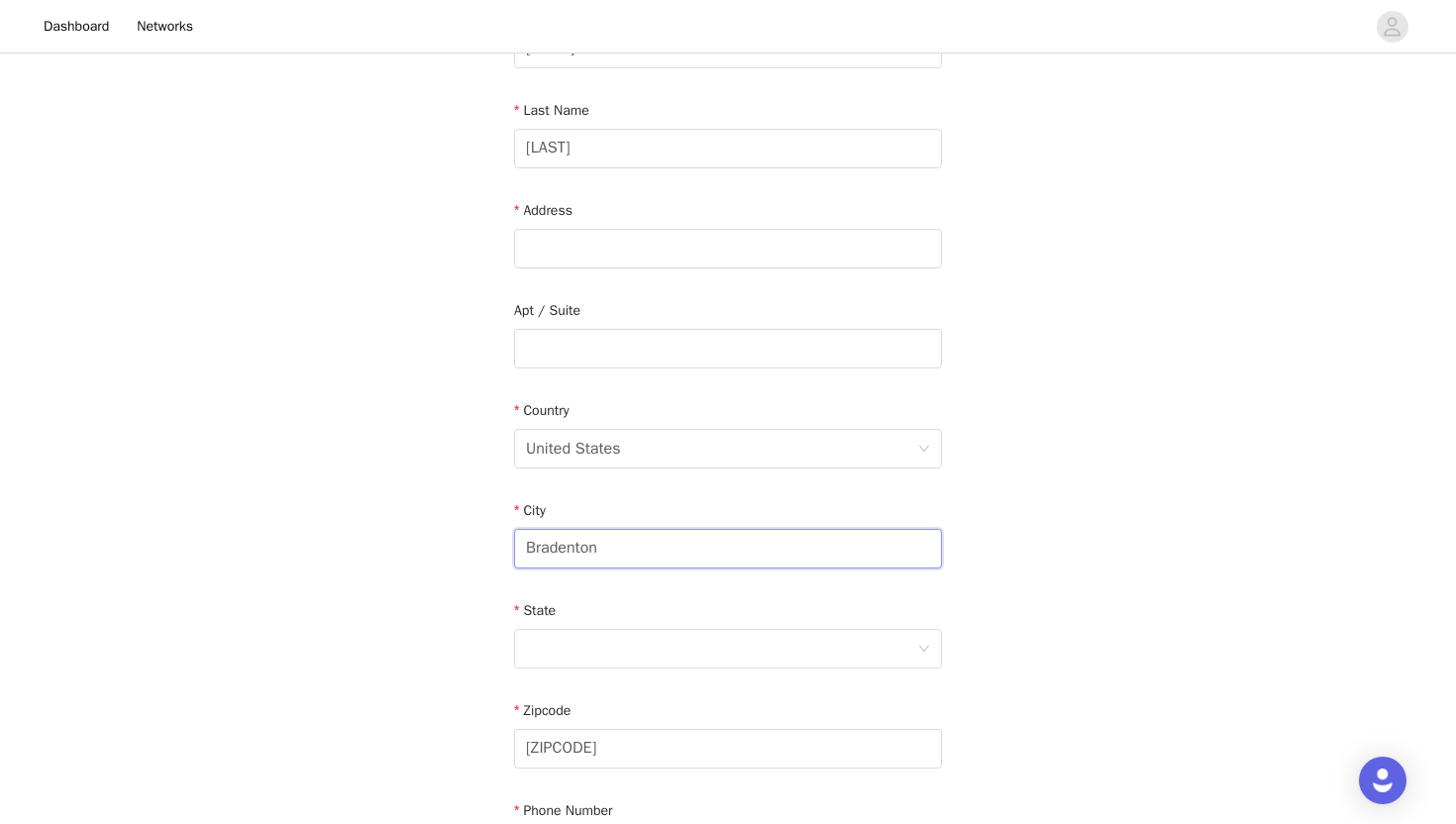 click on "Bradenton" at bounding box center (728, 549) 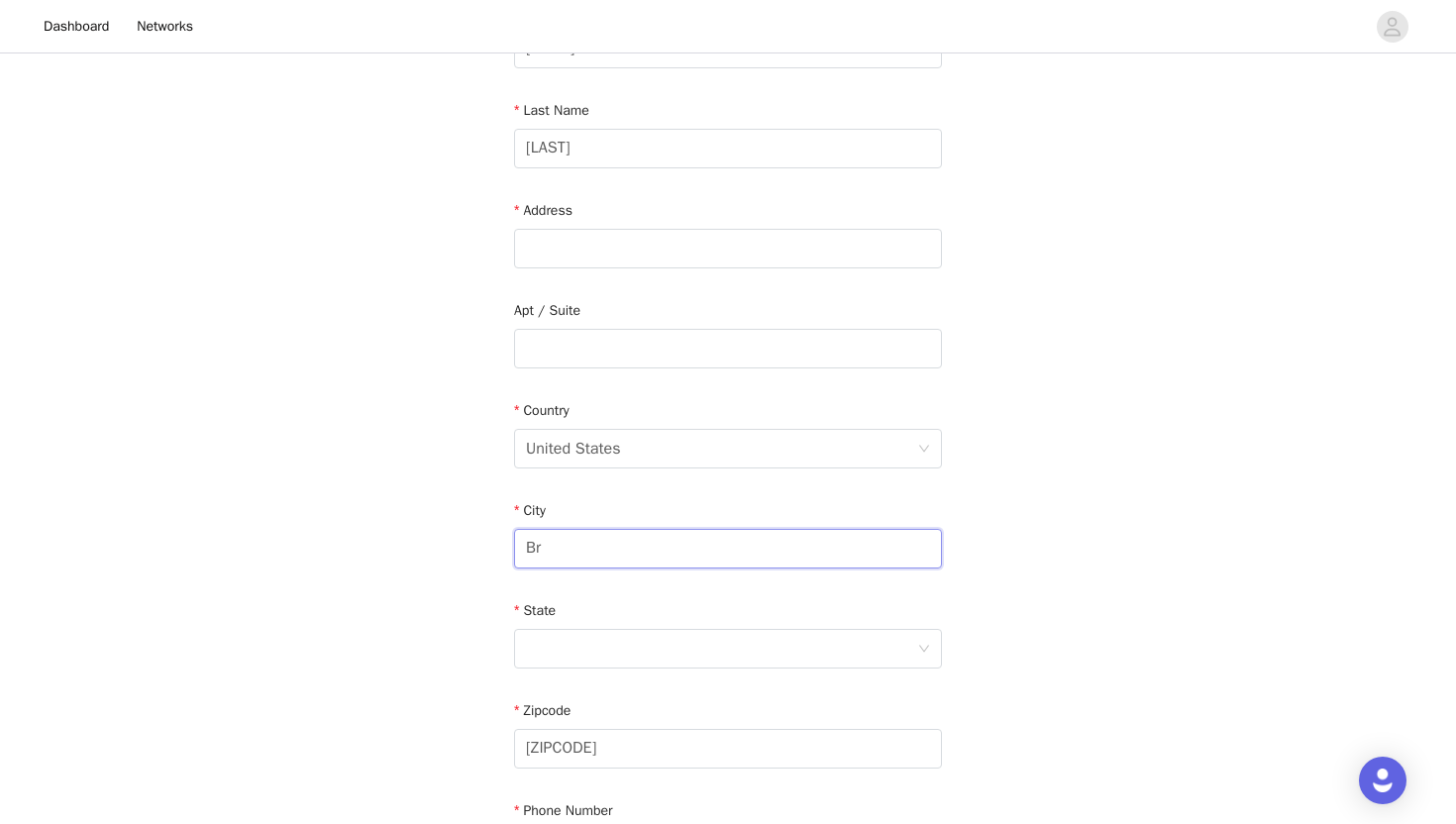 type on "B" 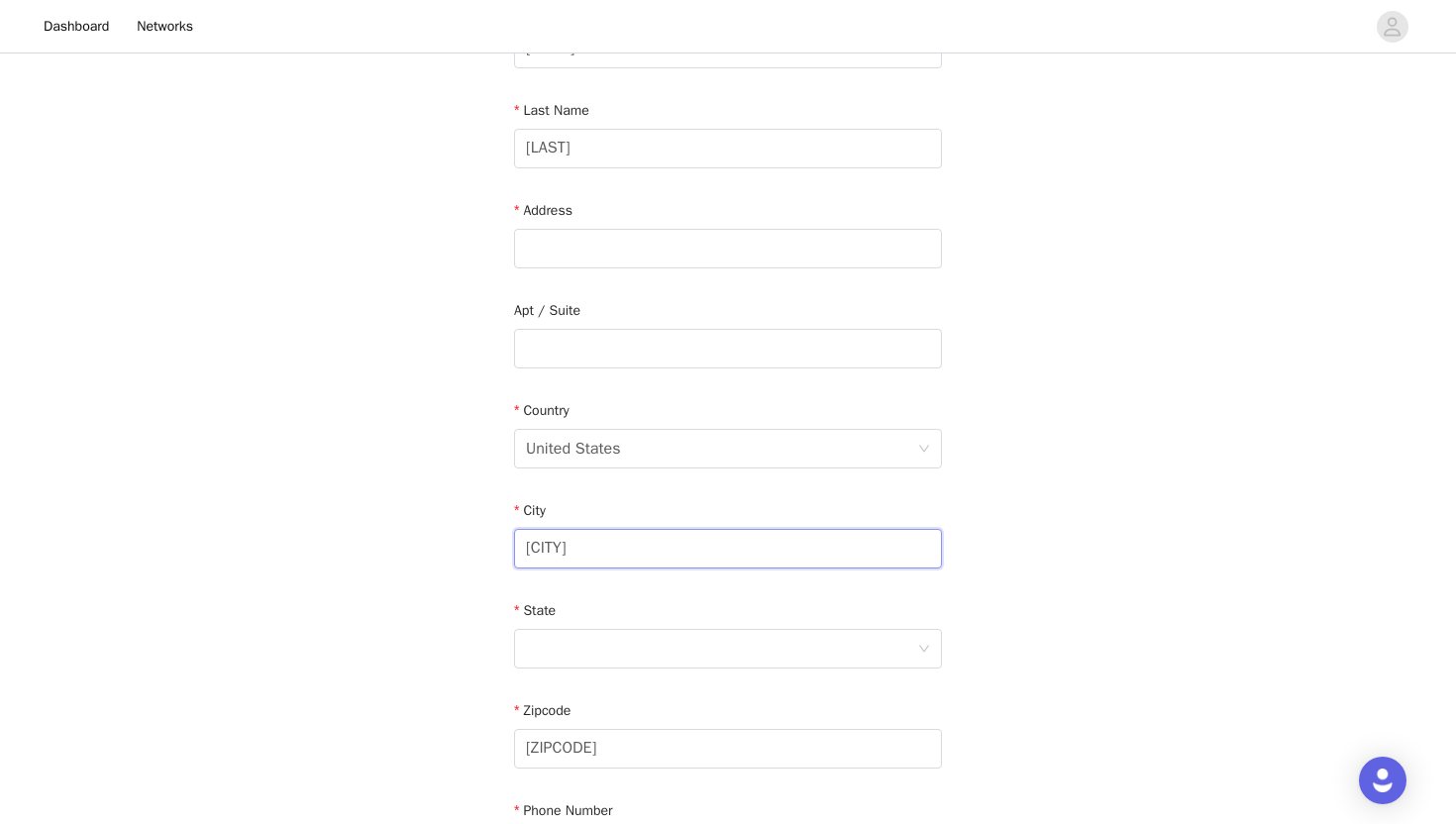 type on "[CITY]" 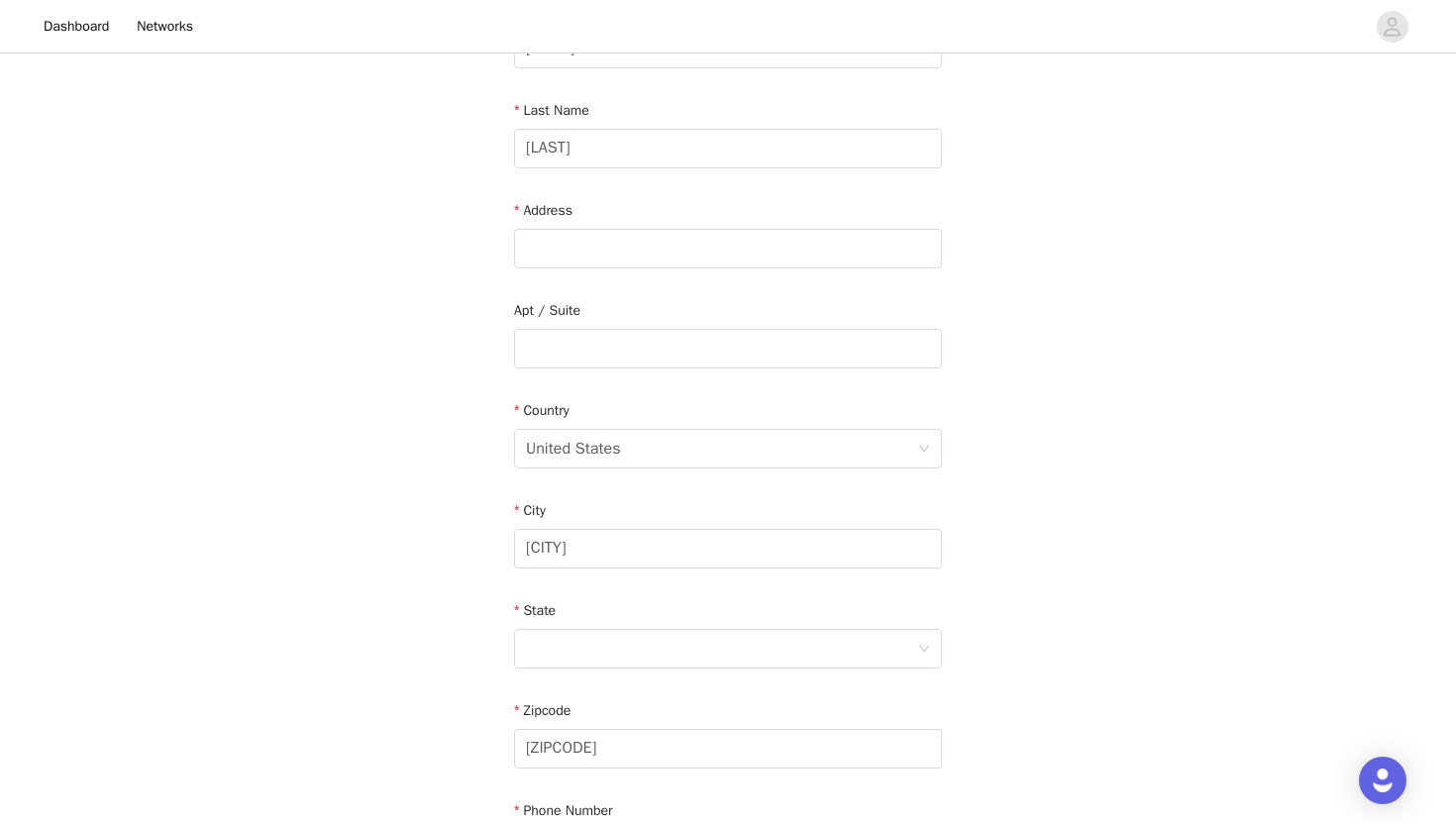click on "Email [EMAIL] First Name [FIRST] Last Name [LAST] Address Apt / Suite Country United States City [CITY] Zipcode [ZIPCODE] Phone Number [PHONE]" at bounding box center (728, 388) 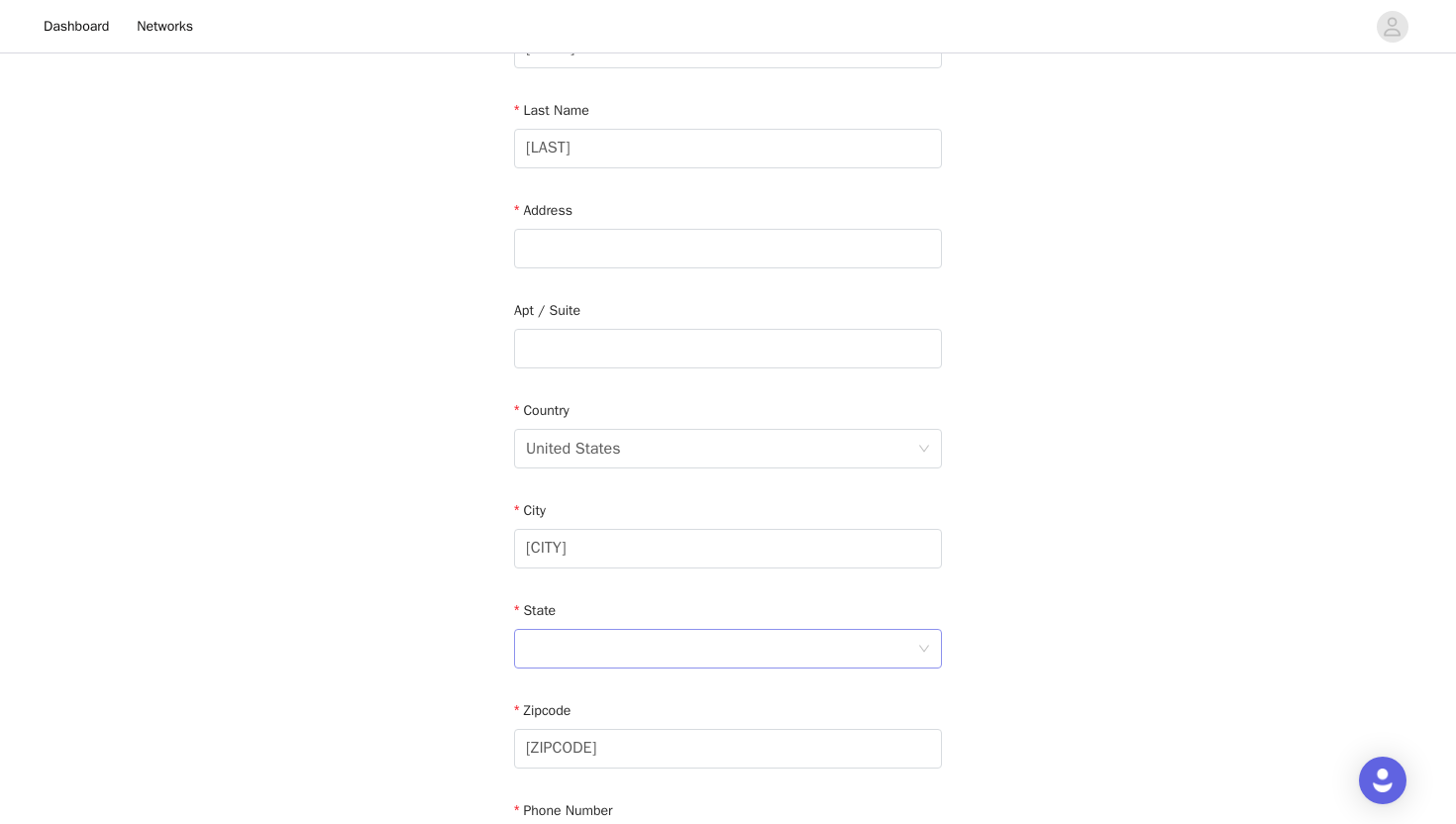 click at bounding box center [721, 649] 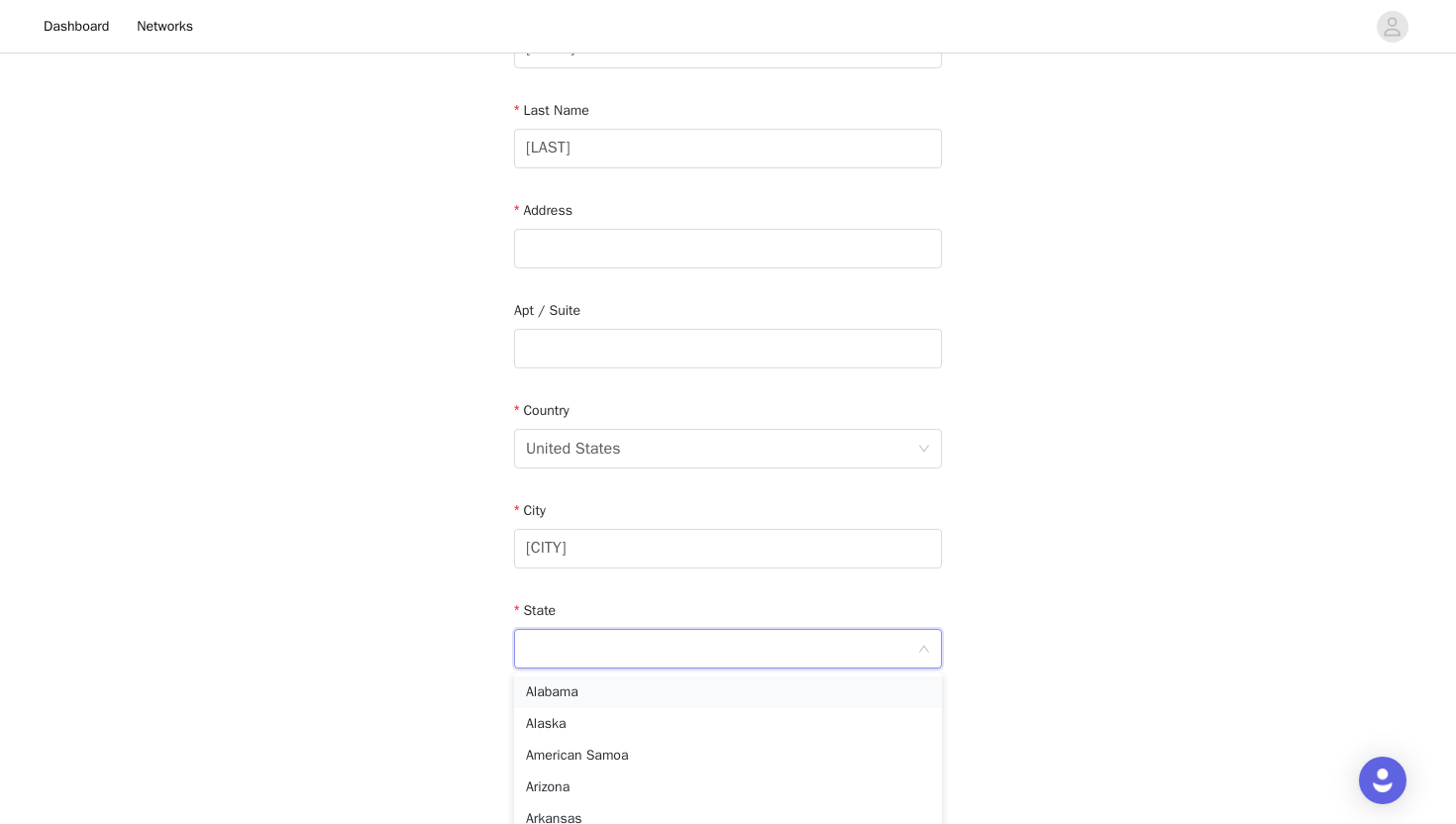 click on "Alabama" at bounding box center [728, 692] 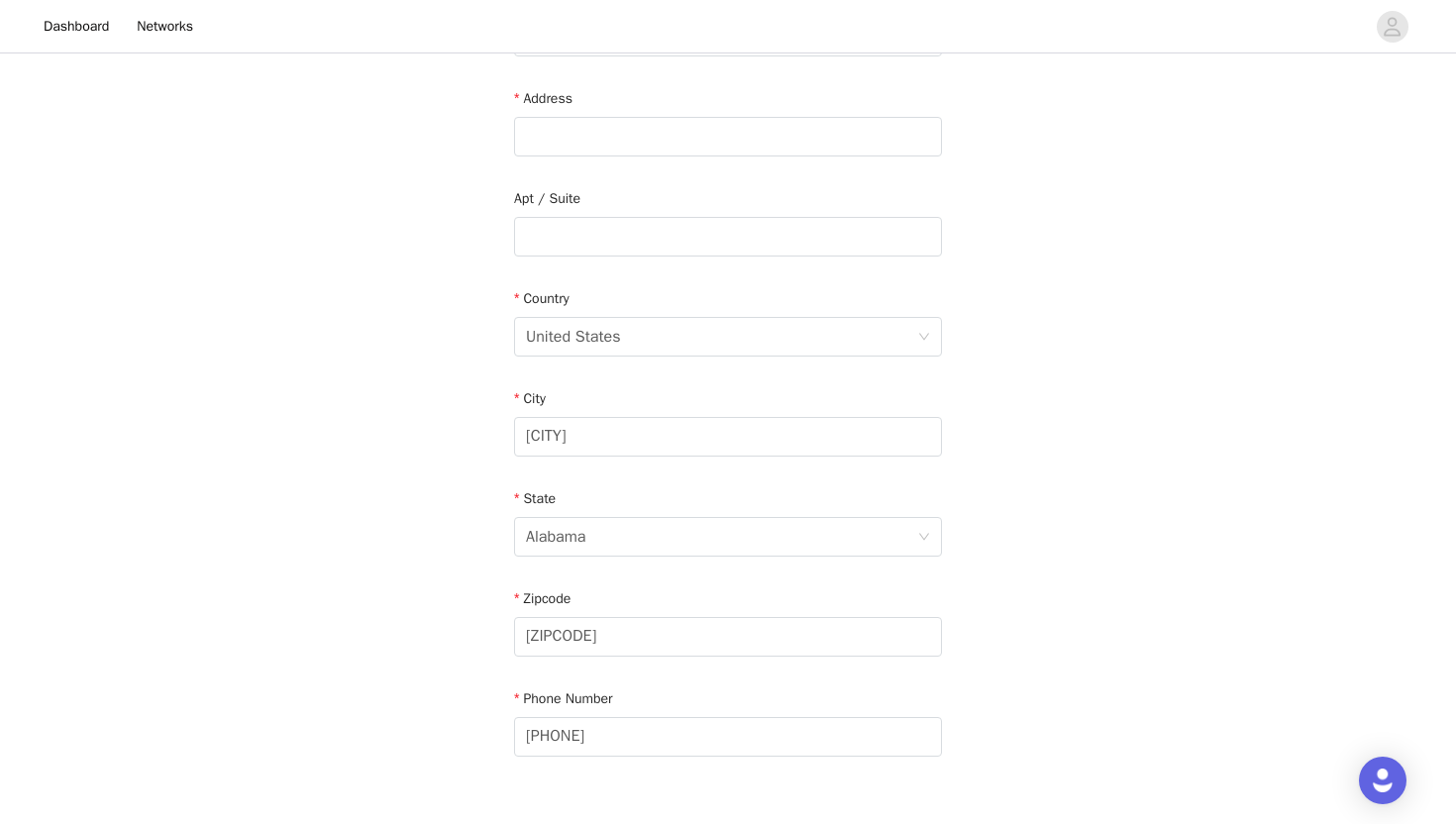 scroll, scrollTop: 410, scrollLeft: 0, axis: vertical 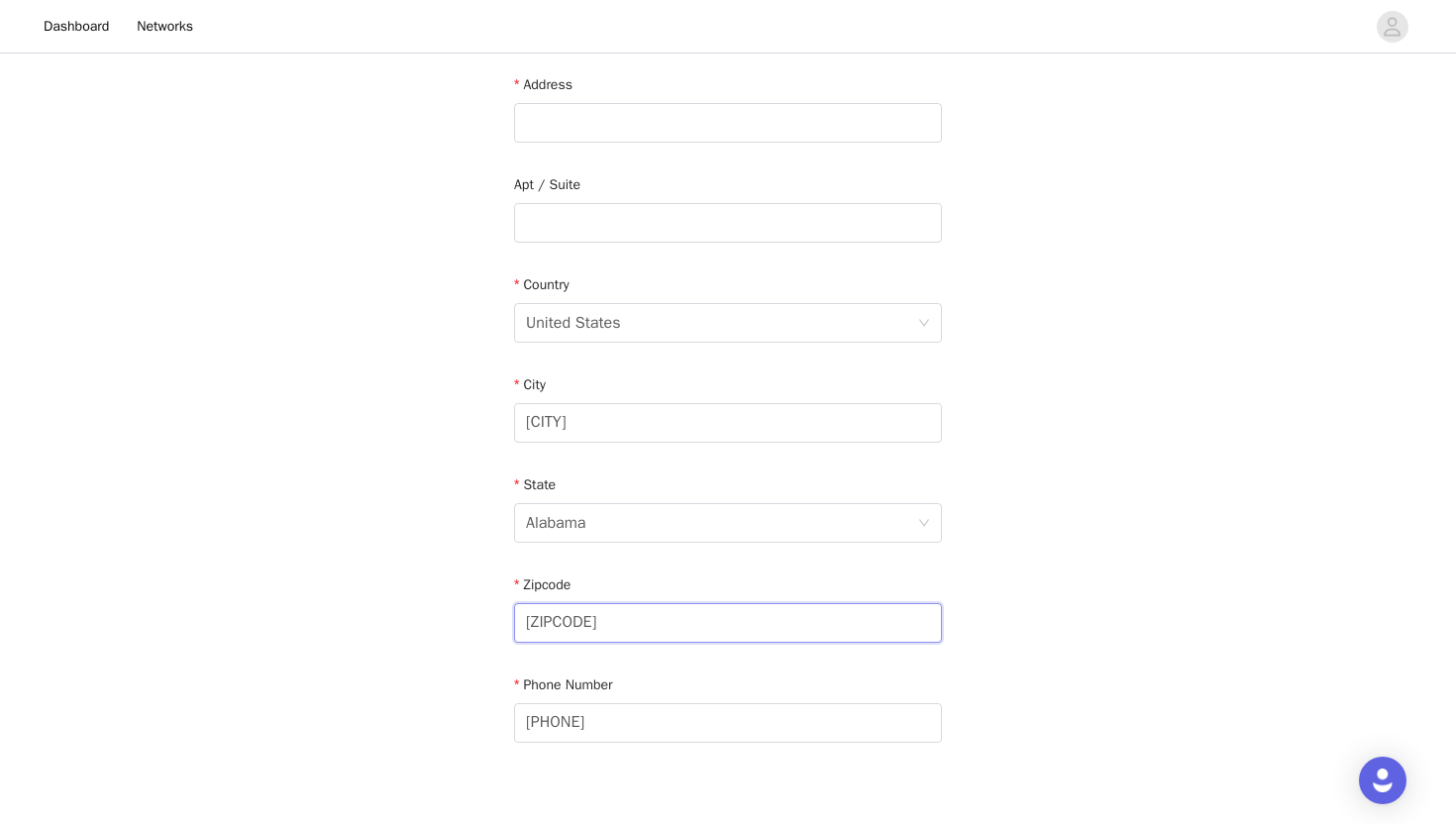 drag, startPoint x: 603, startPoint y: 616, endPoint x: 514, endPoint y: 611, distance: 89.14034 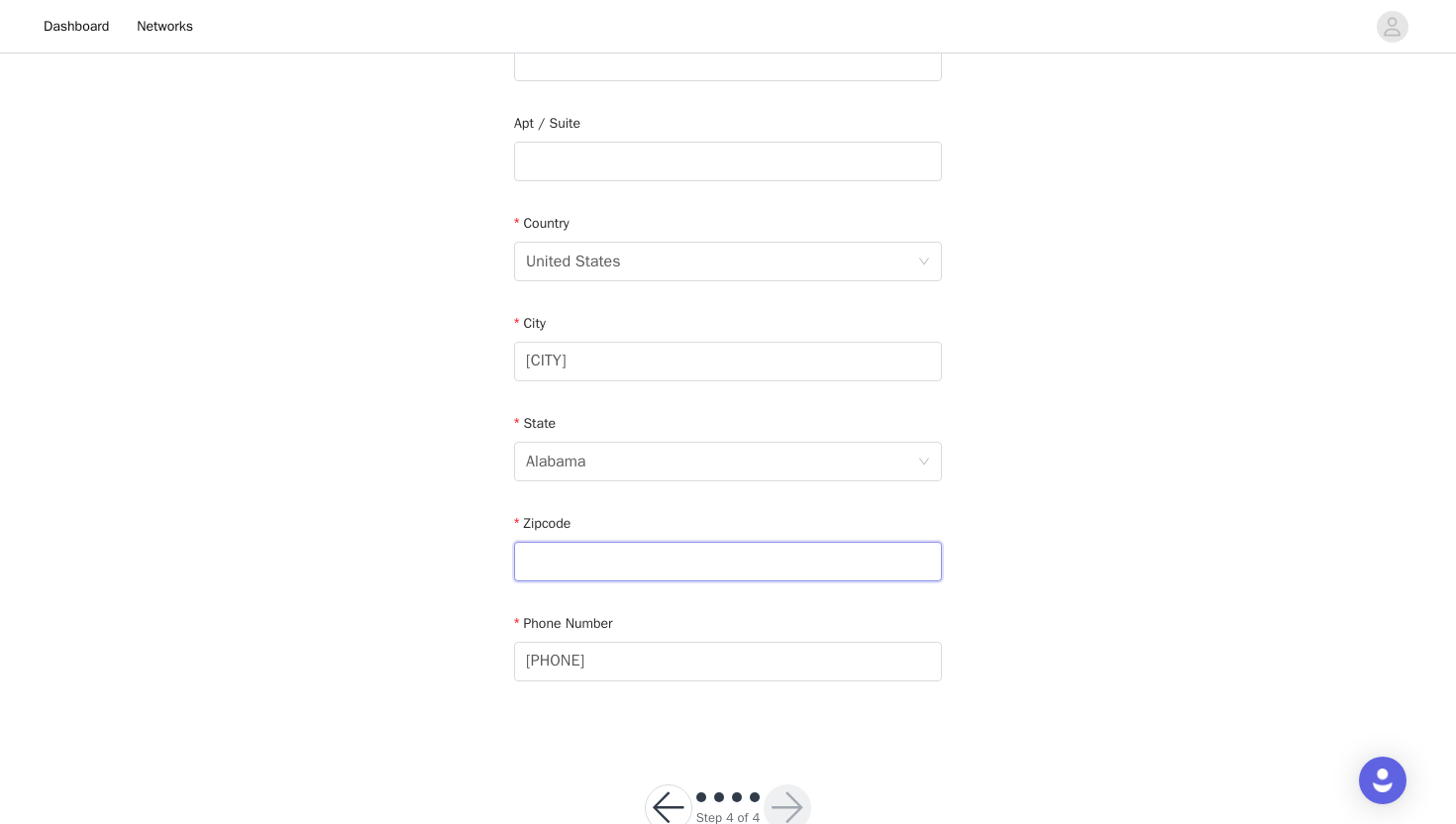 scroll, scrollTop: 464, scrollLeft: 0, axis: vertical 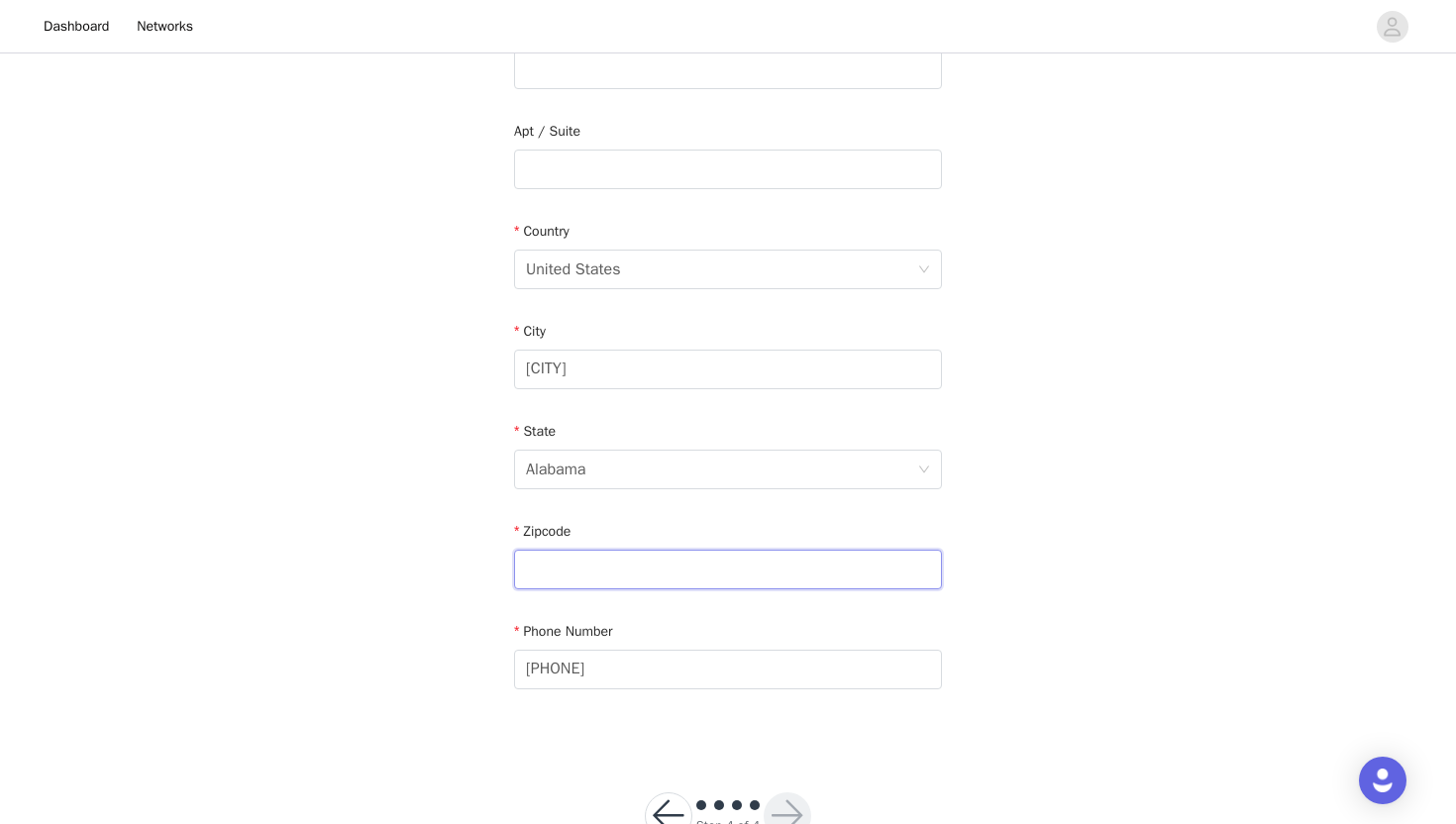 type 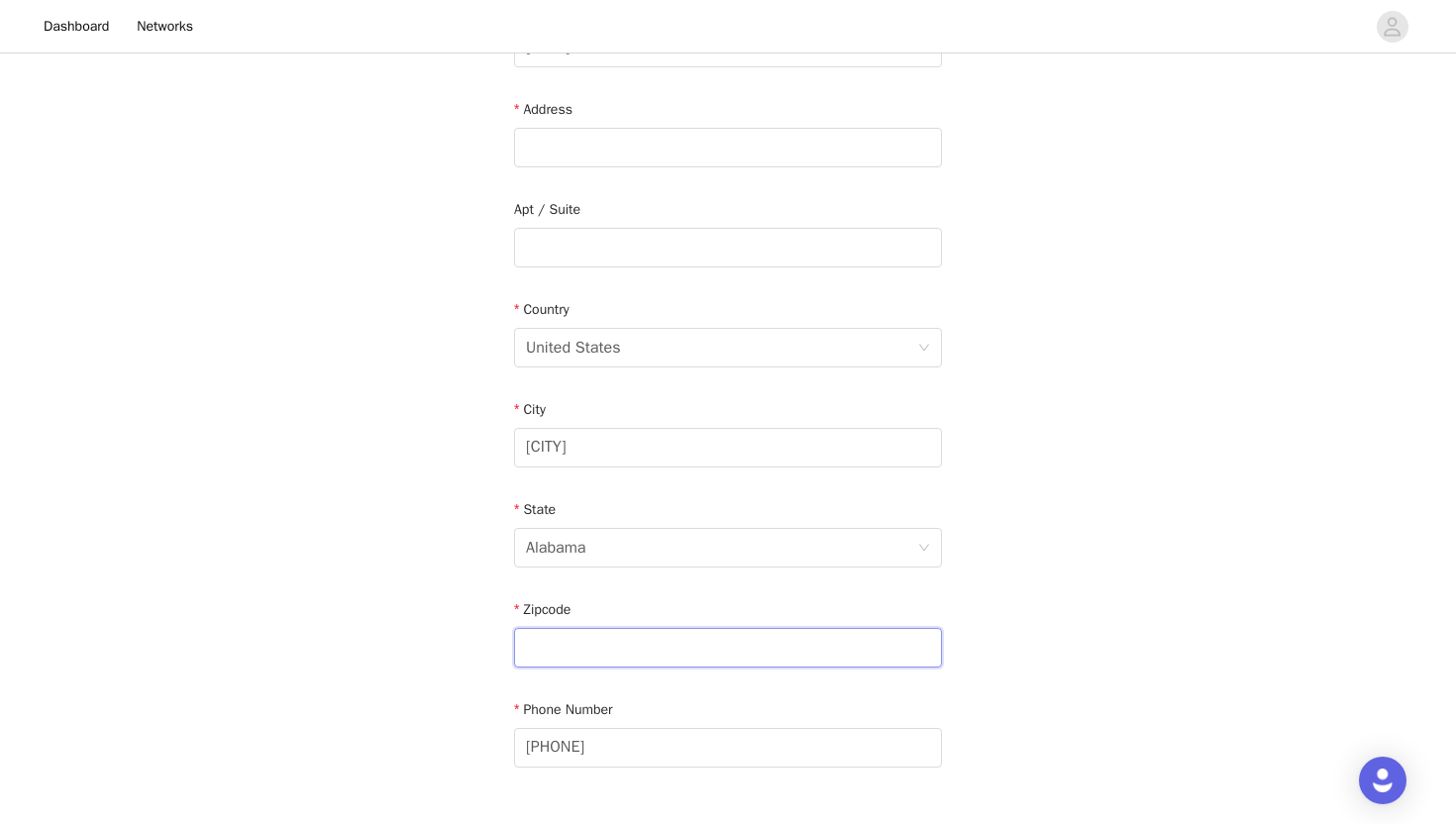 scroll, scrollTop: 352, scrollLeft: 0, axis: vertical 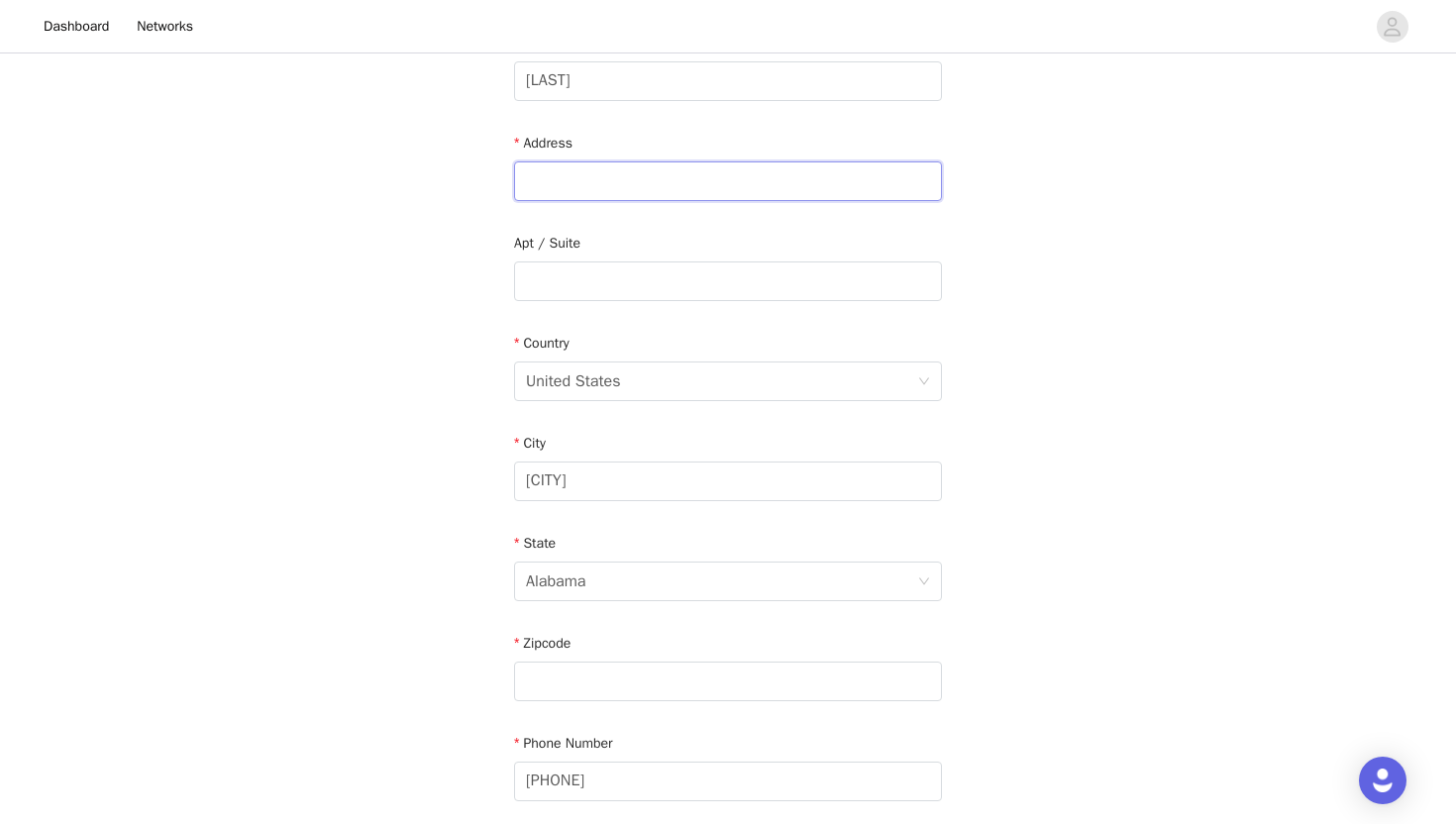 click at bounding box center (728, 181) 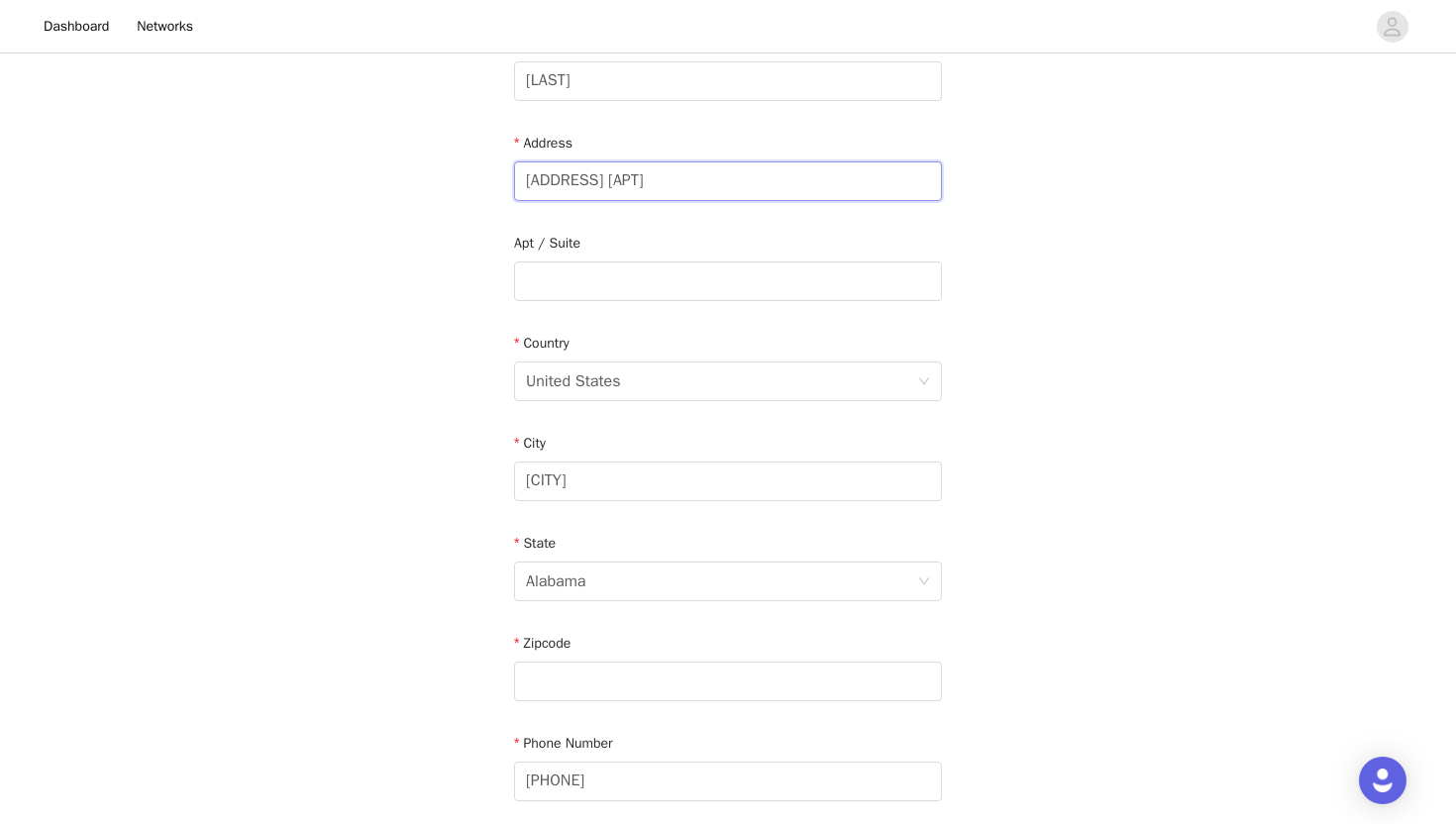 type on "[ADDRESS] [APT]" 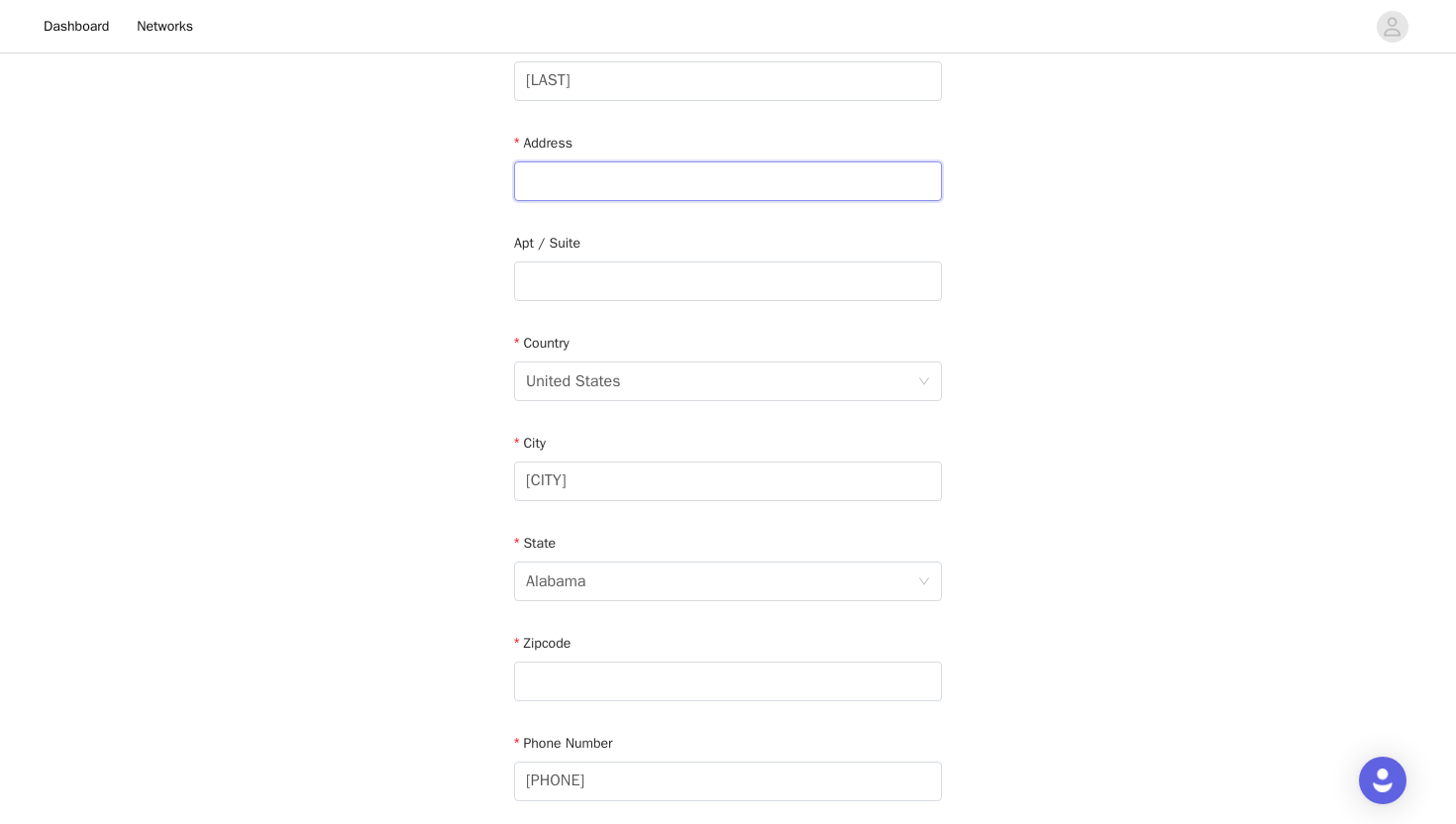paste on "[ADDRESS] [APT]" 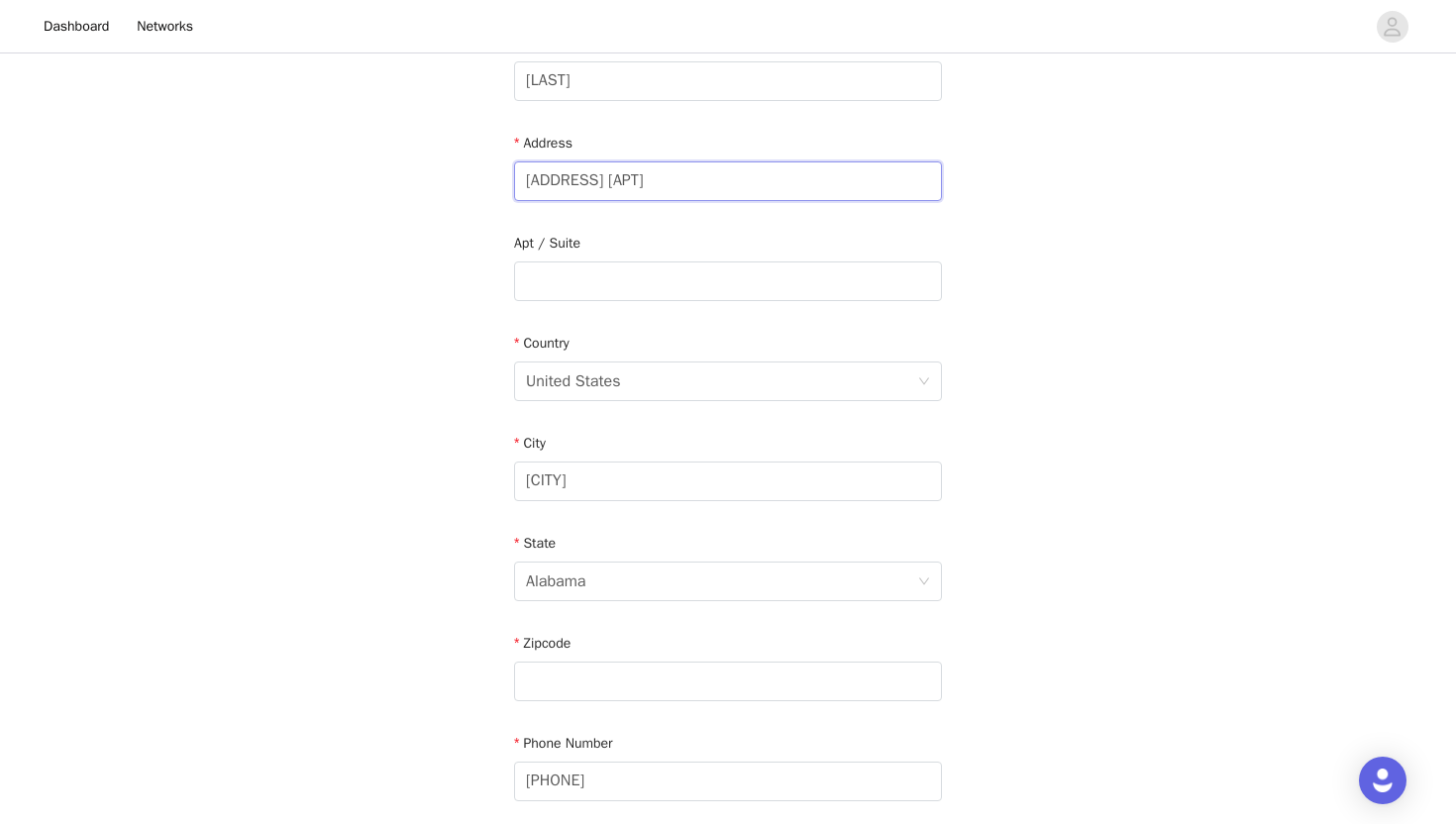 scroll, scrollTop: 0, scrollLeft: 12, axis: horizontal 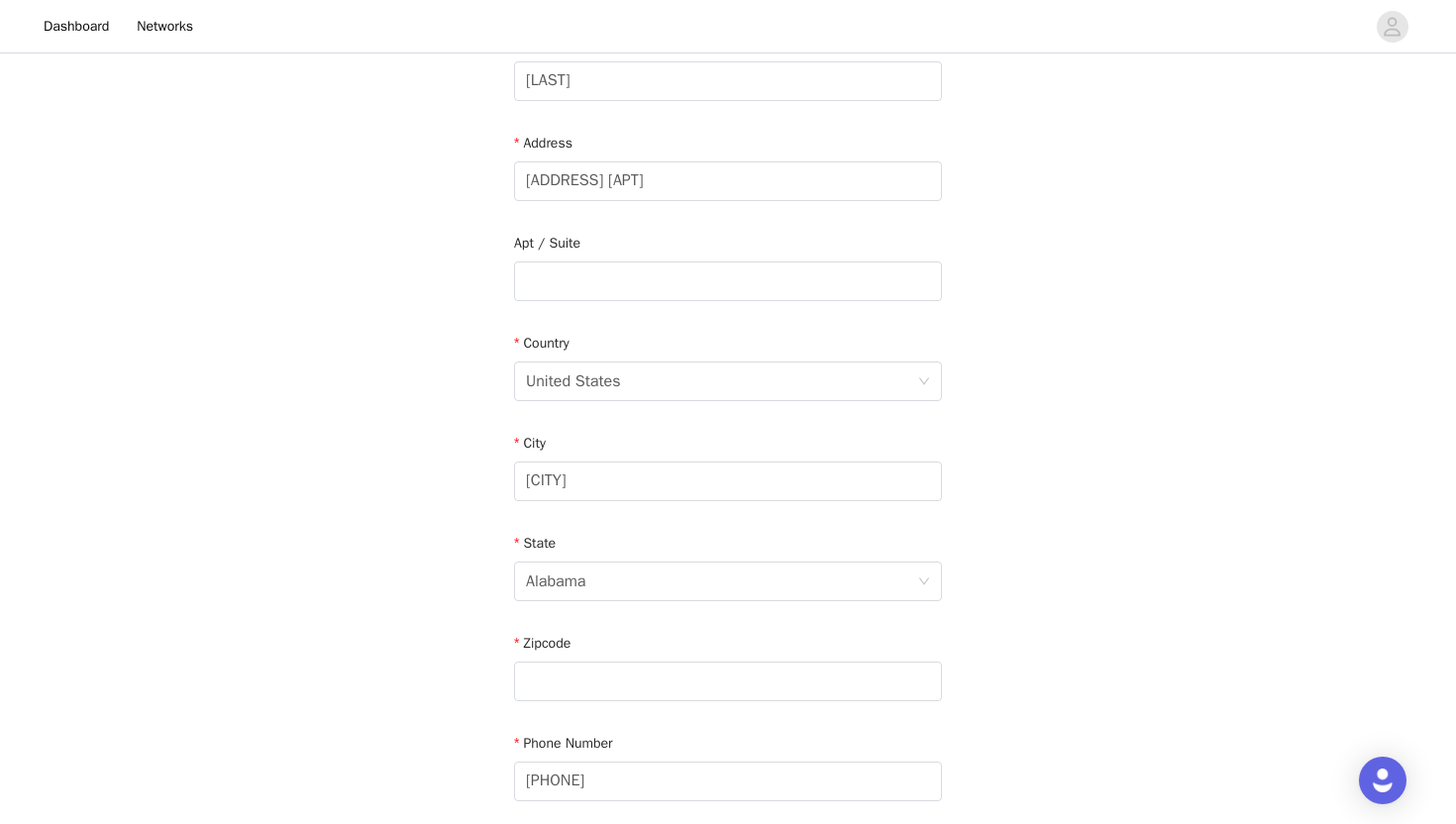 click on "Email [EMAIL] First Name [FIRST] Last Name [LAST] Address [ADDRESS], [APT] Country United States City [CITY] State [STATE] Zipcode [ZIPCODE] Phone Number [PHONE]" at bounding box center [728, 321] 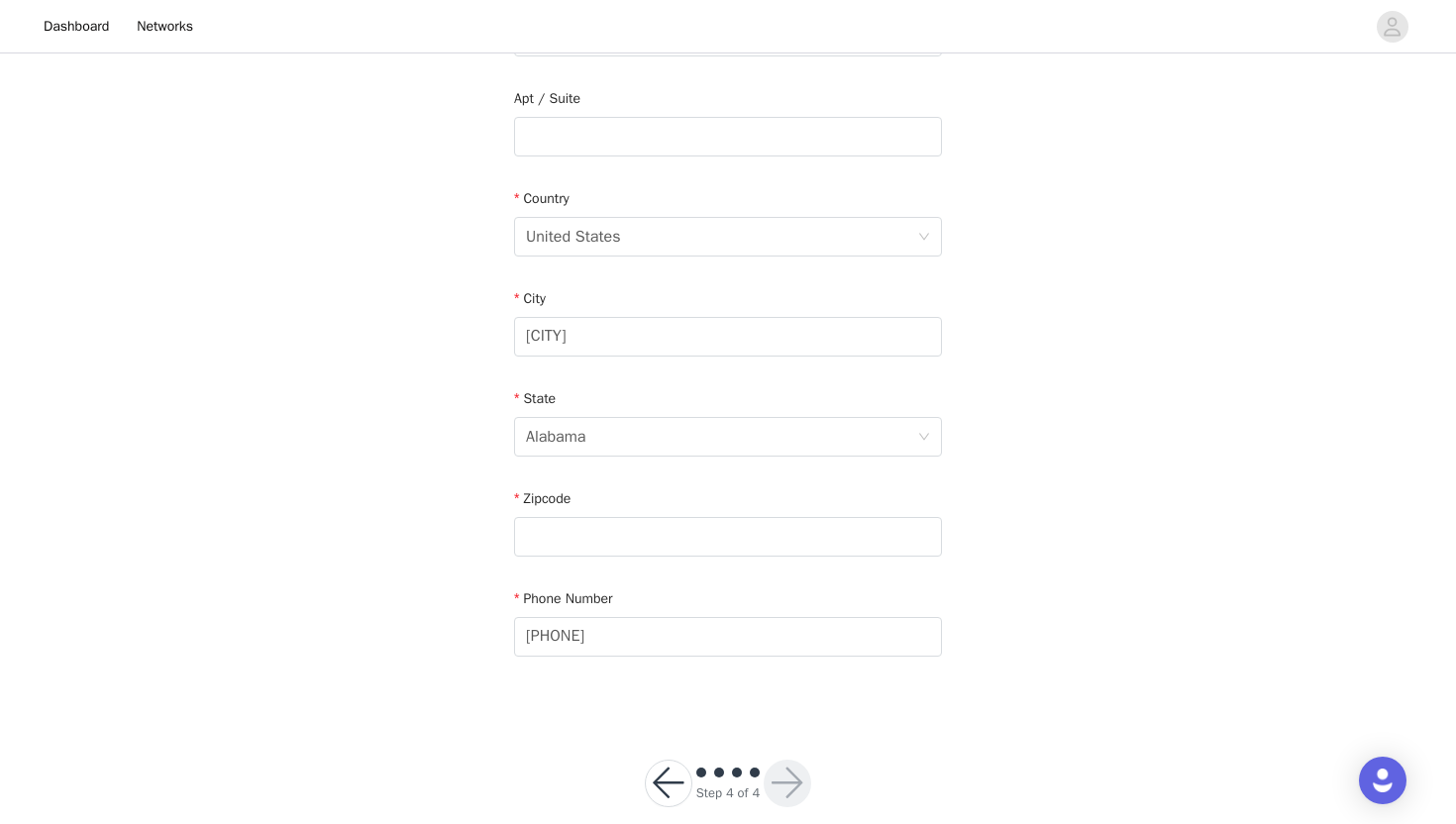 scroll, scrollTop: 526, scrollLeft: 0, axis: vertical 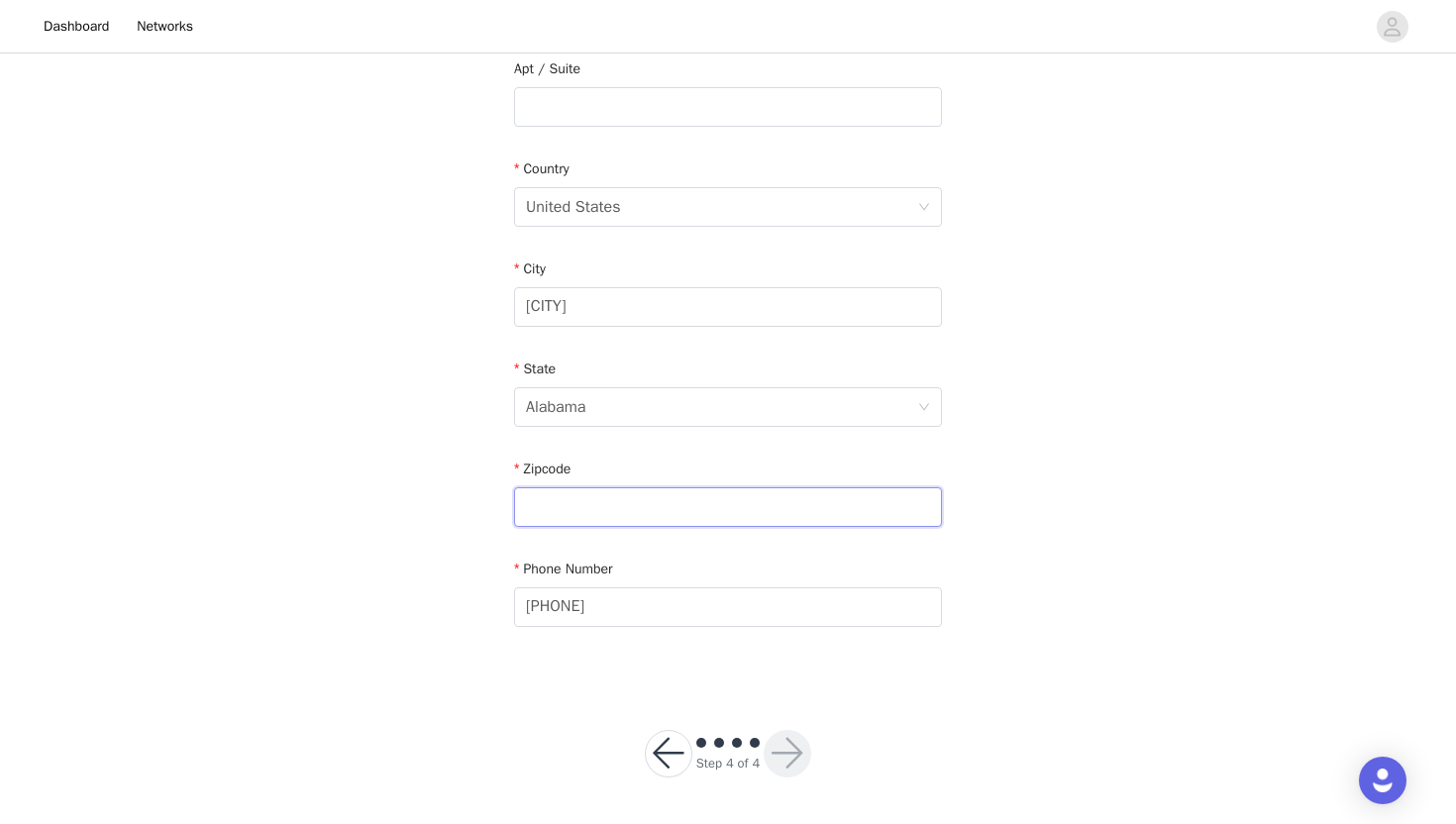 click at bounding box center (728, 507) 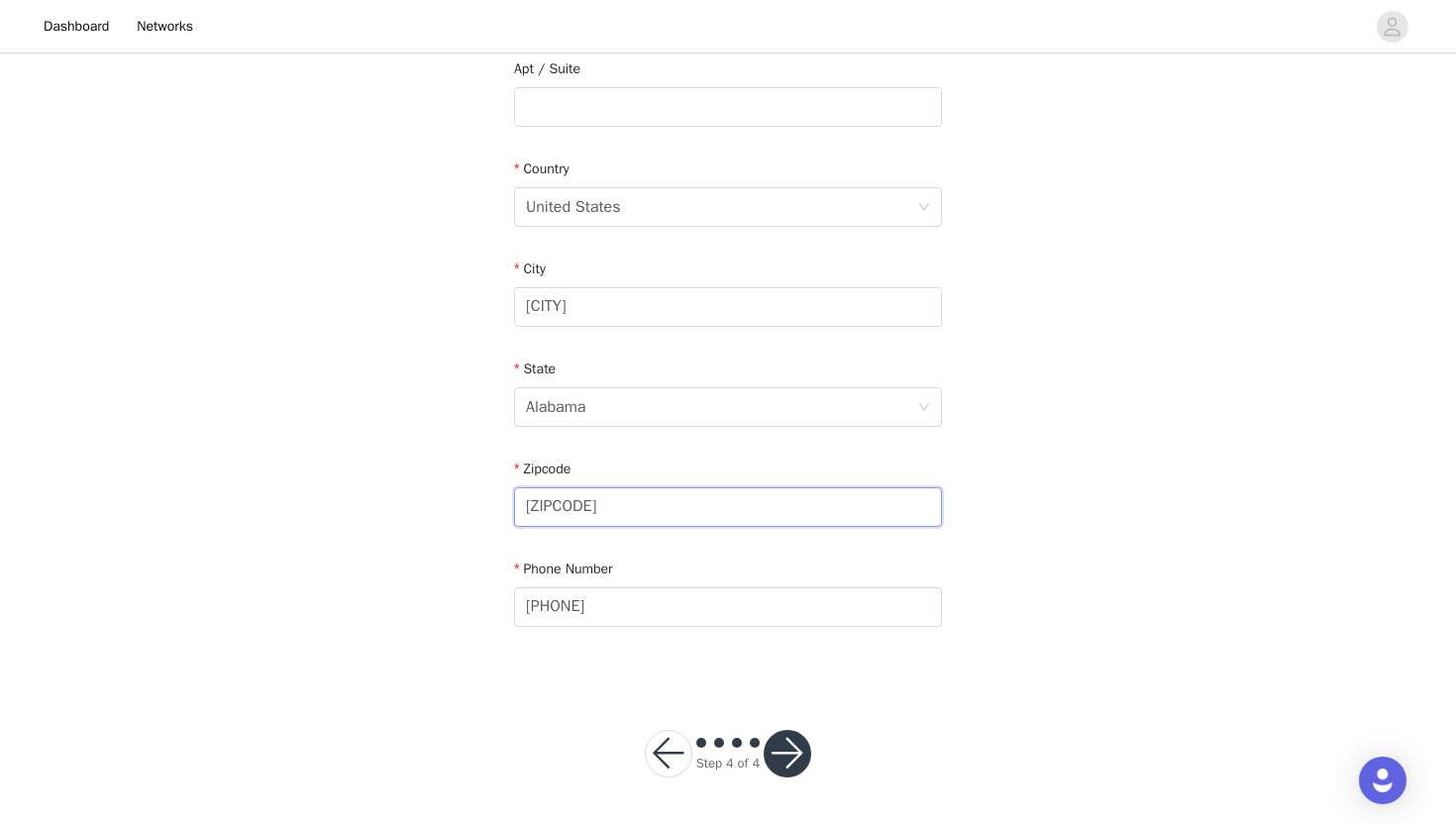 scroll, scrollTop: 76, scrollLeft: 0, axis: vertical 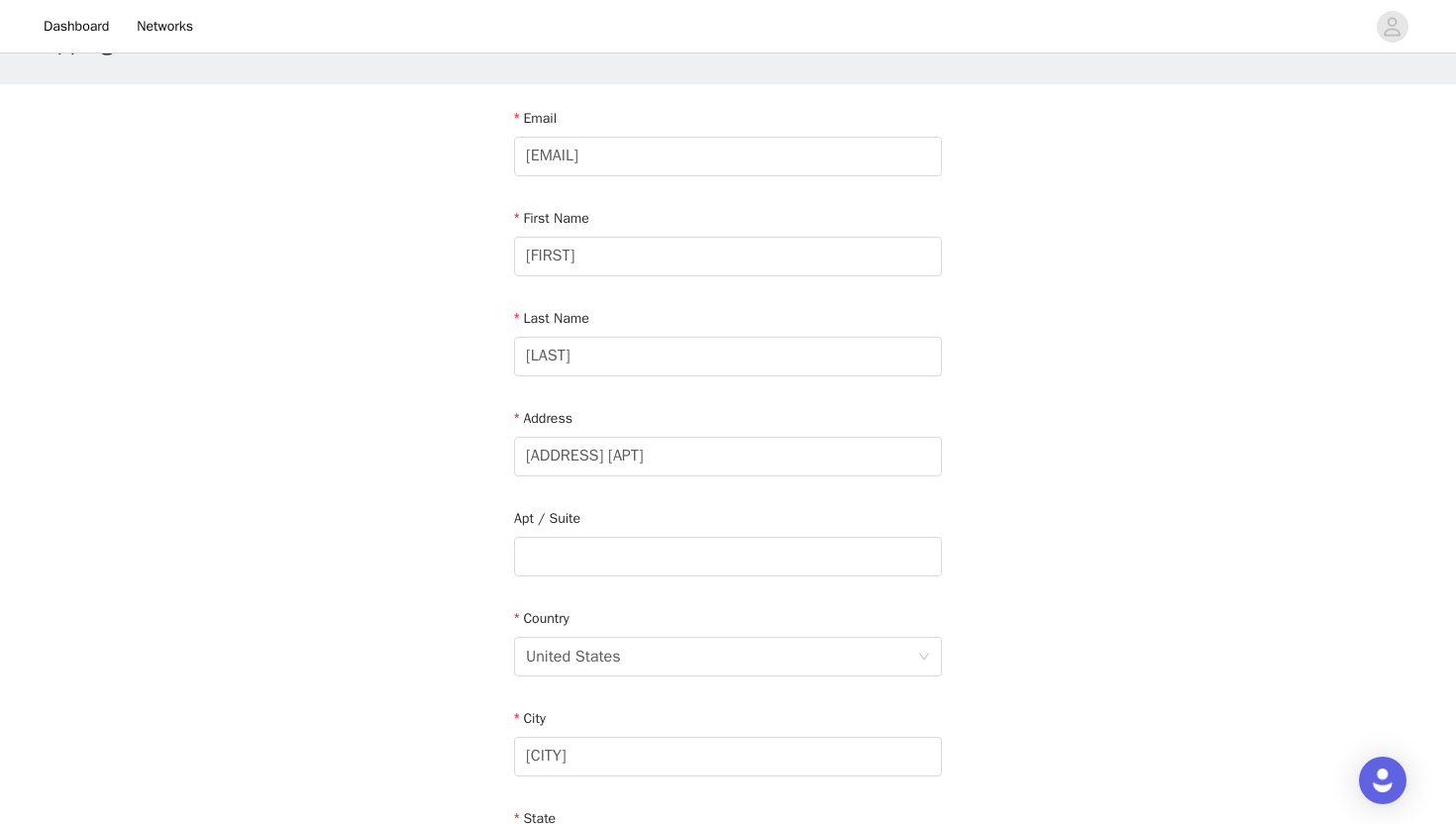 type on "[ZIPCODE]" 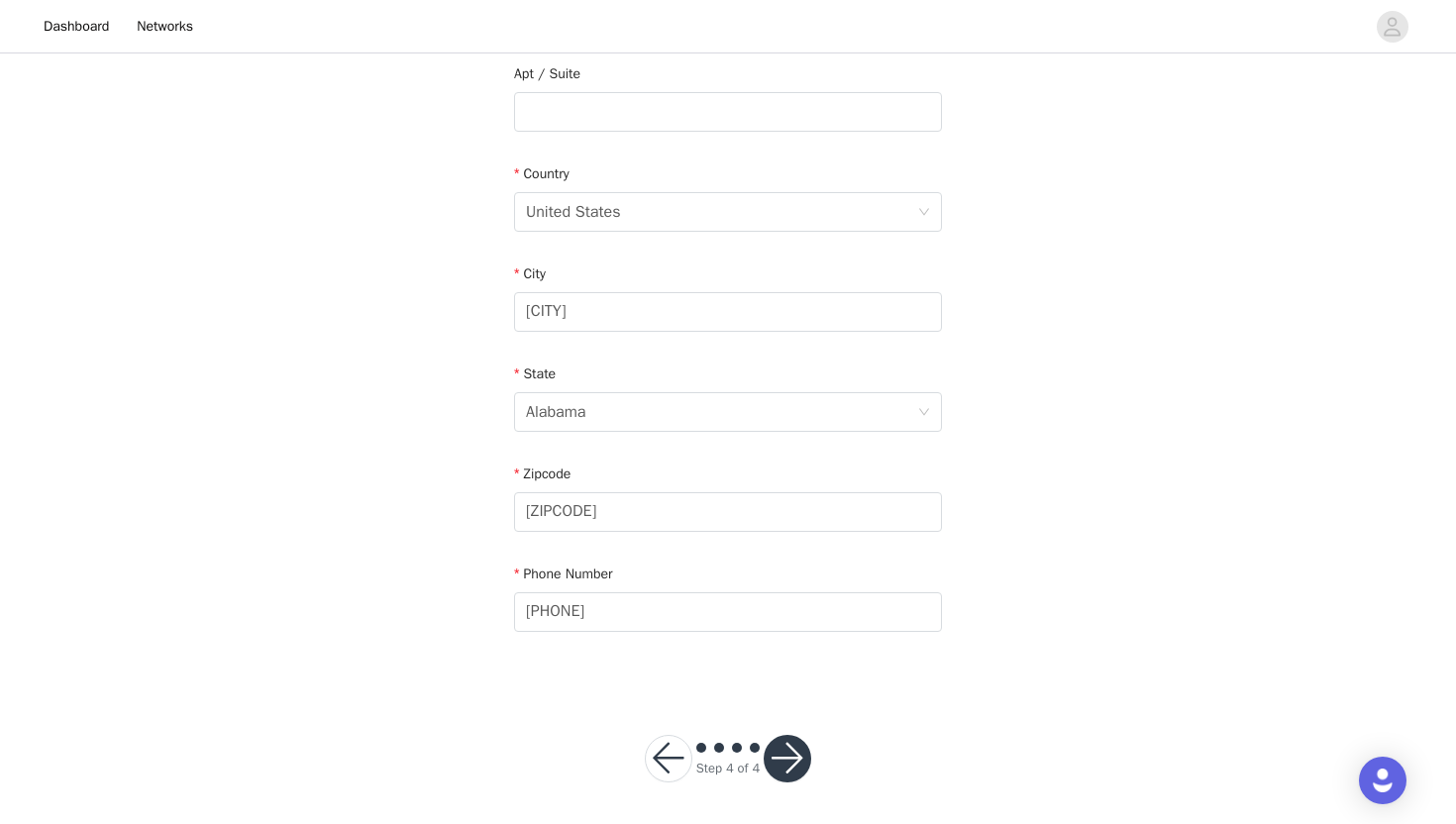 scroll, scrollTop: 526, scrollLeft: 0, axis: vertical 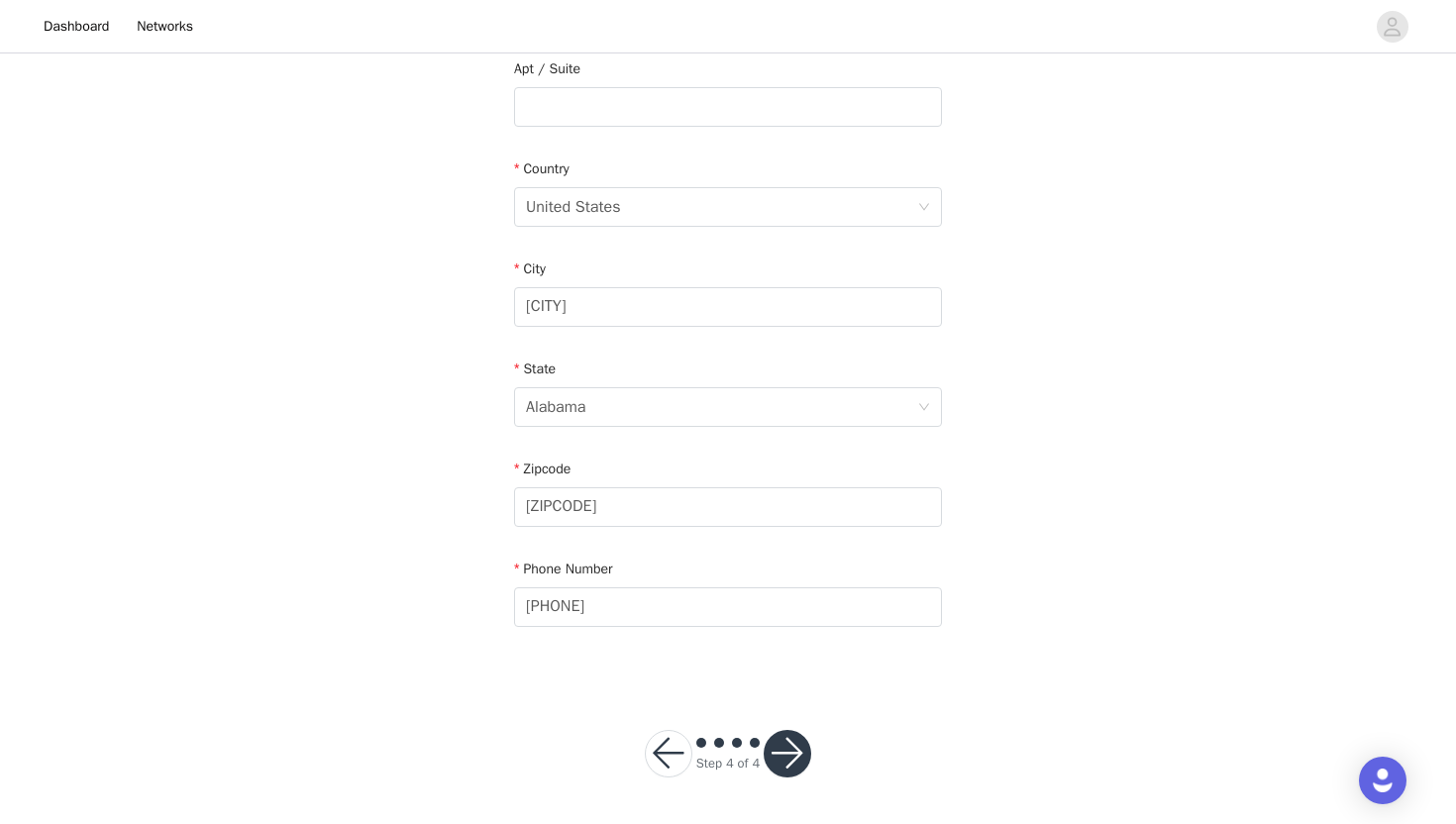 click at bounding box center [787, 754] 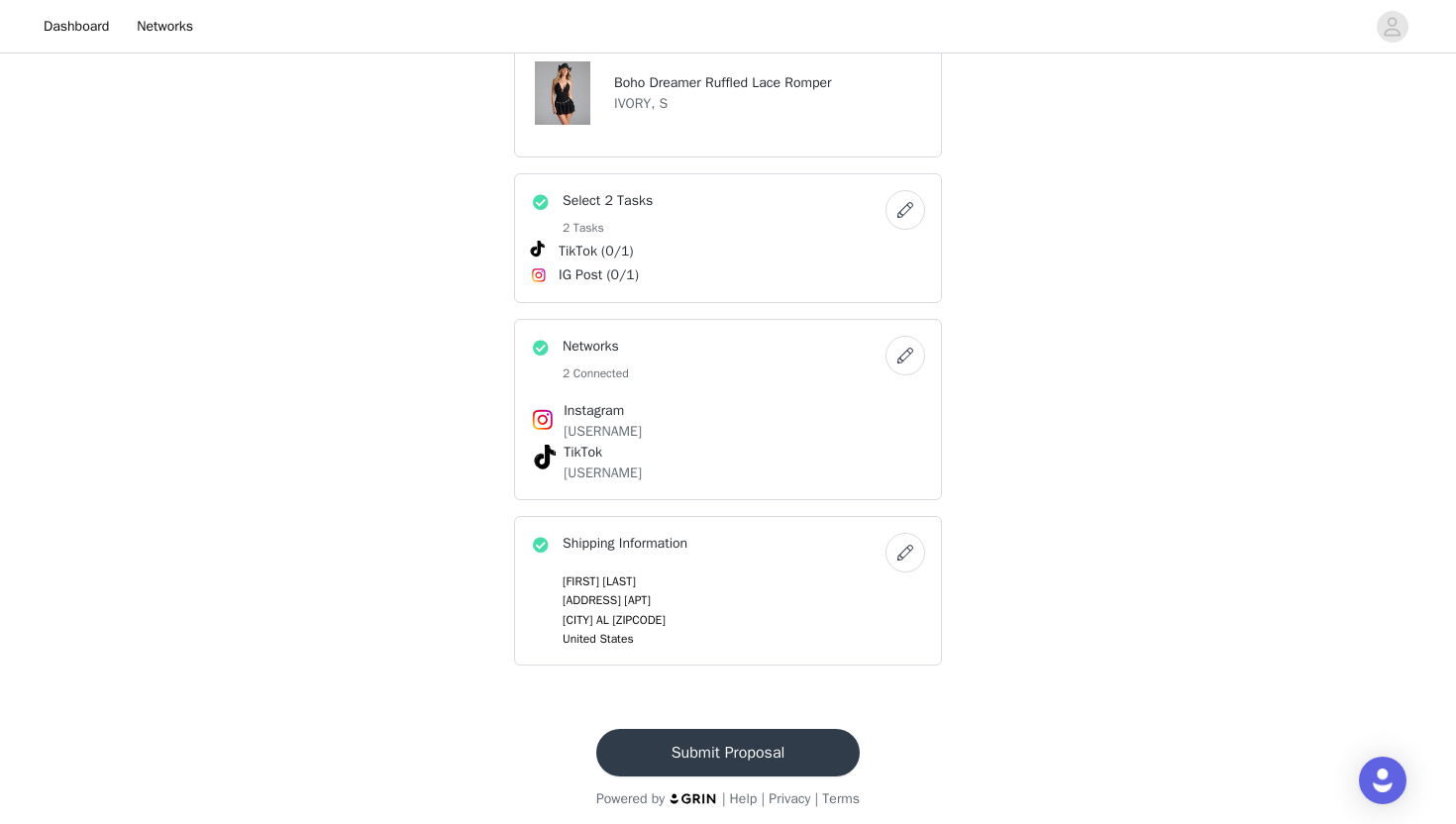 scroll, scrollTop: 930, scrollLeft: 0, axis: vertical 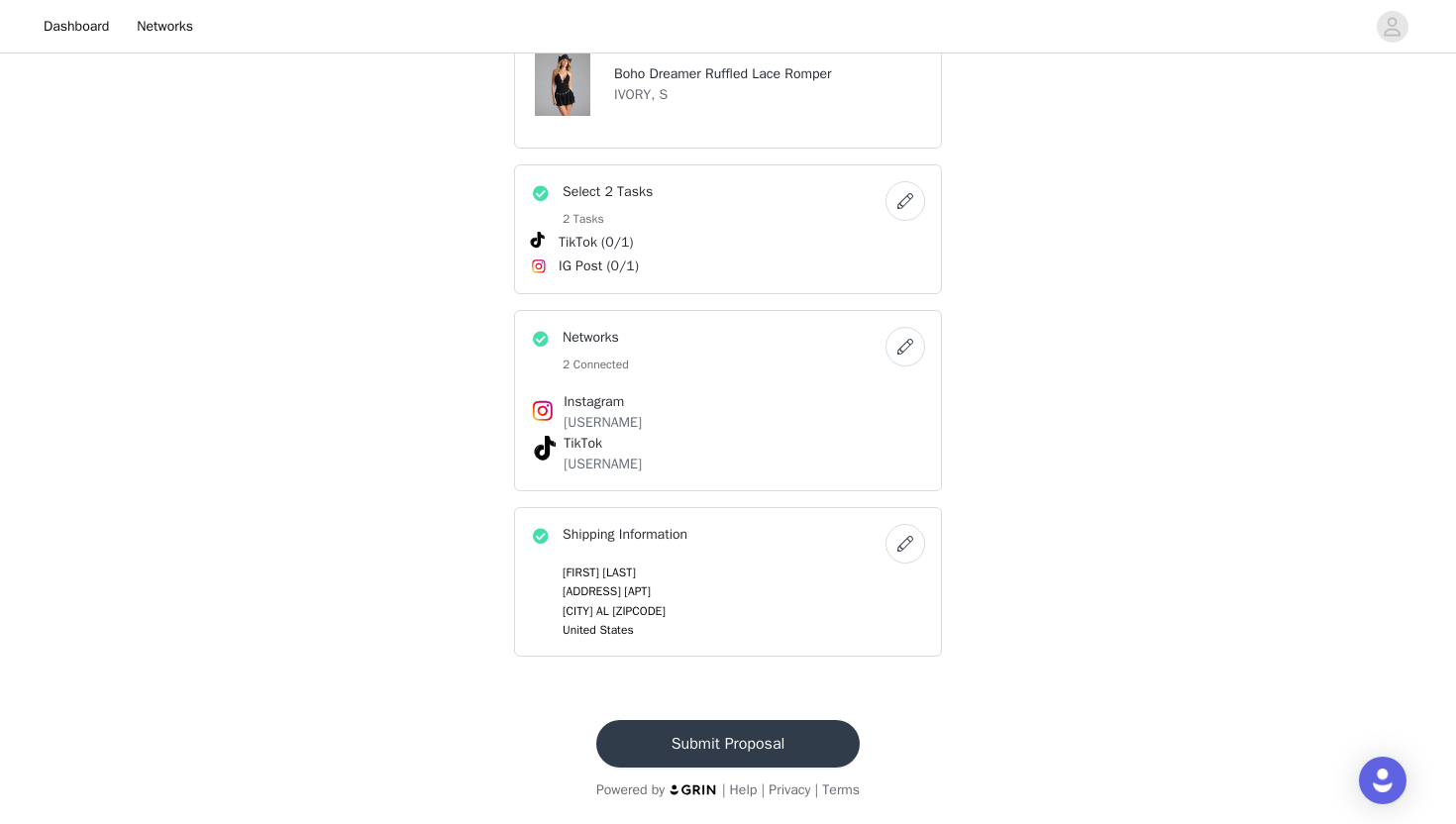 click on "Submit Proposal" at bounding box center [728, 744] 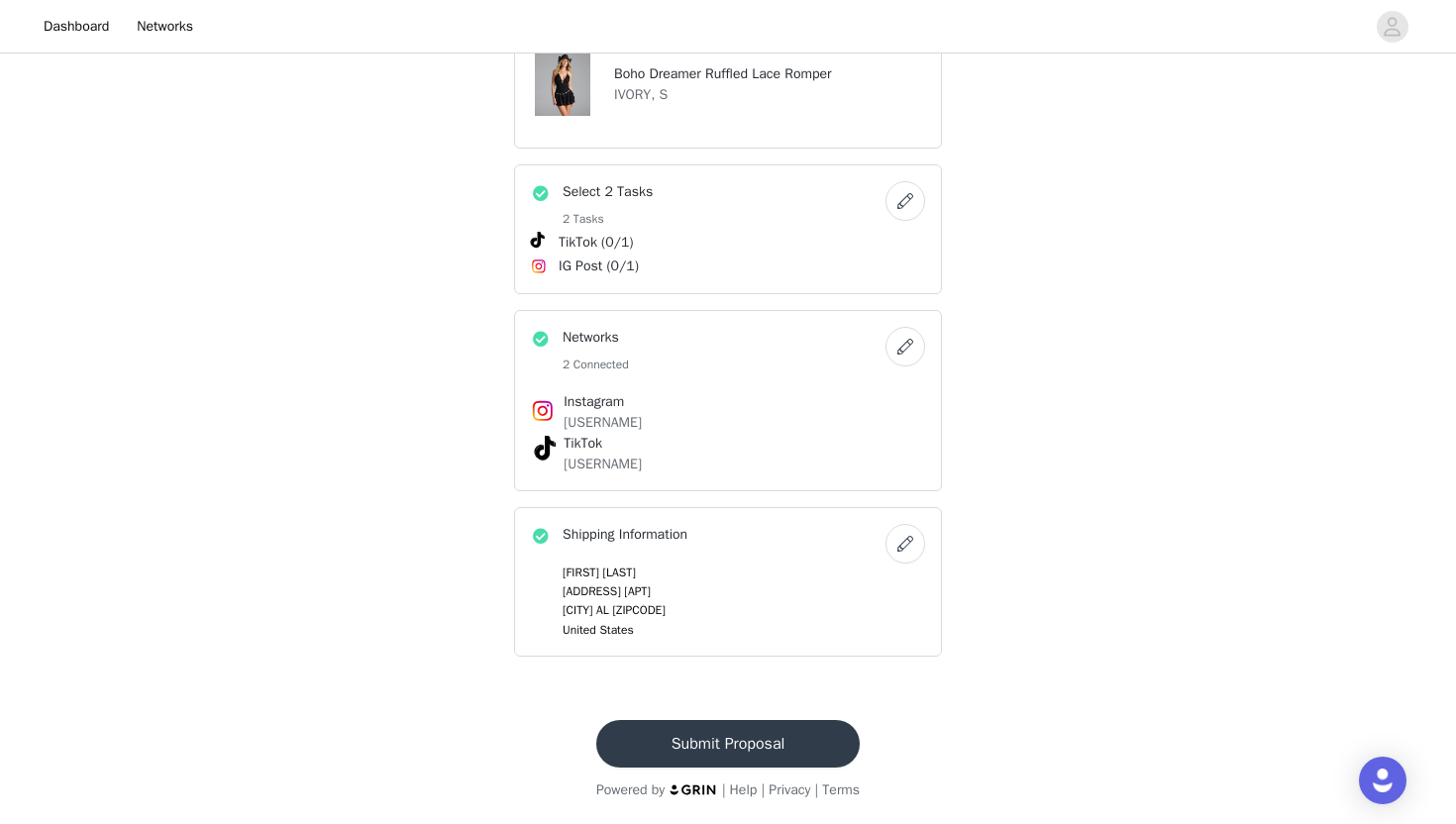 scroll, scrollTop: 0, scrollLeft: 0, axis: both 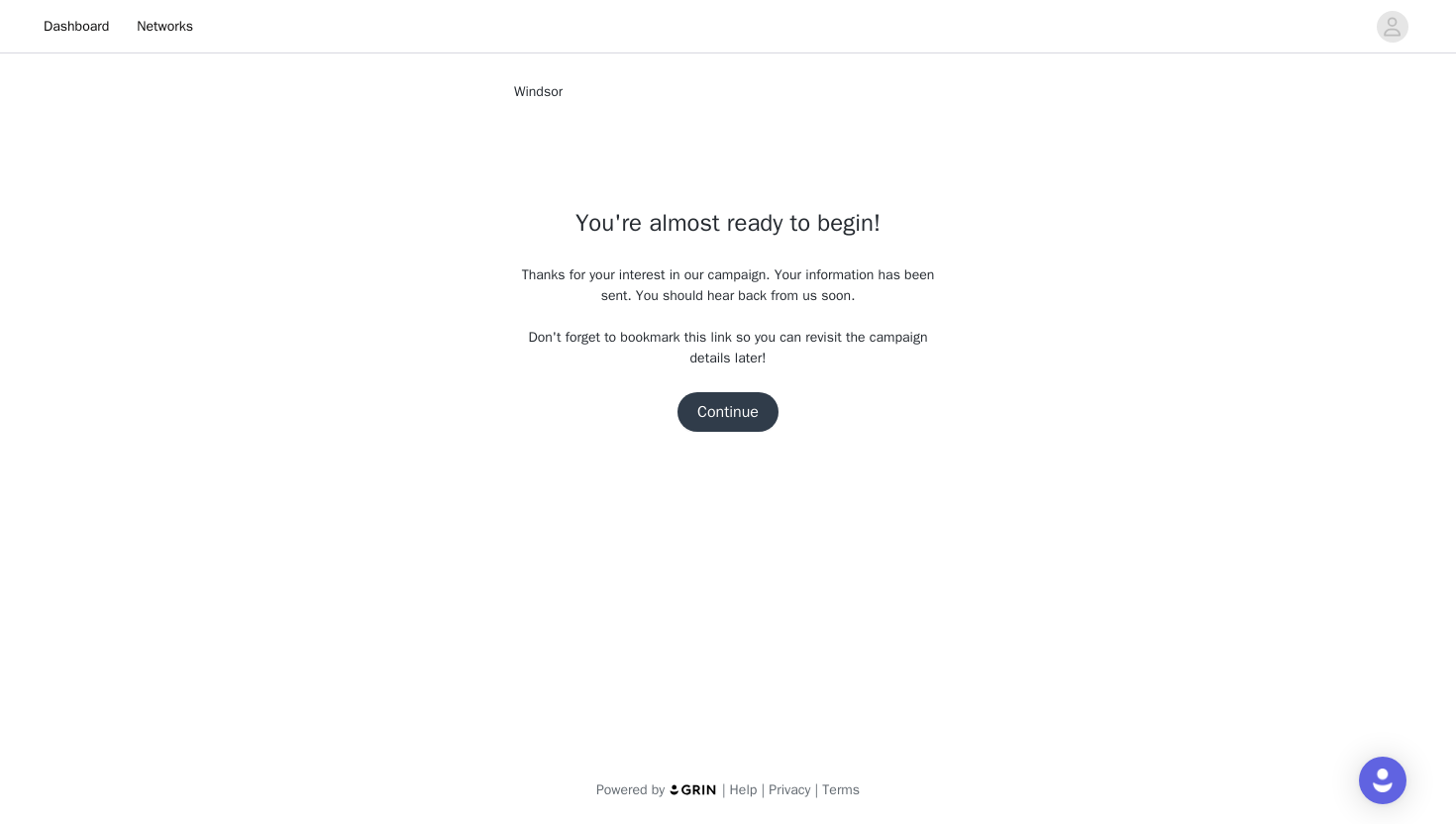 click on "Continue" at bounding box center [728, 412] 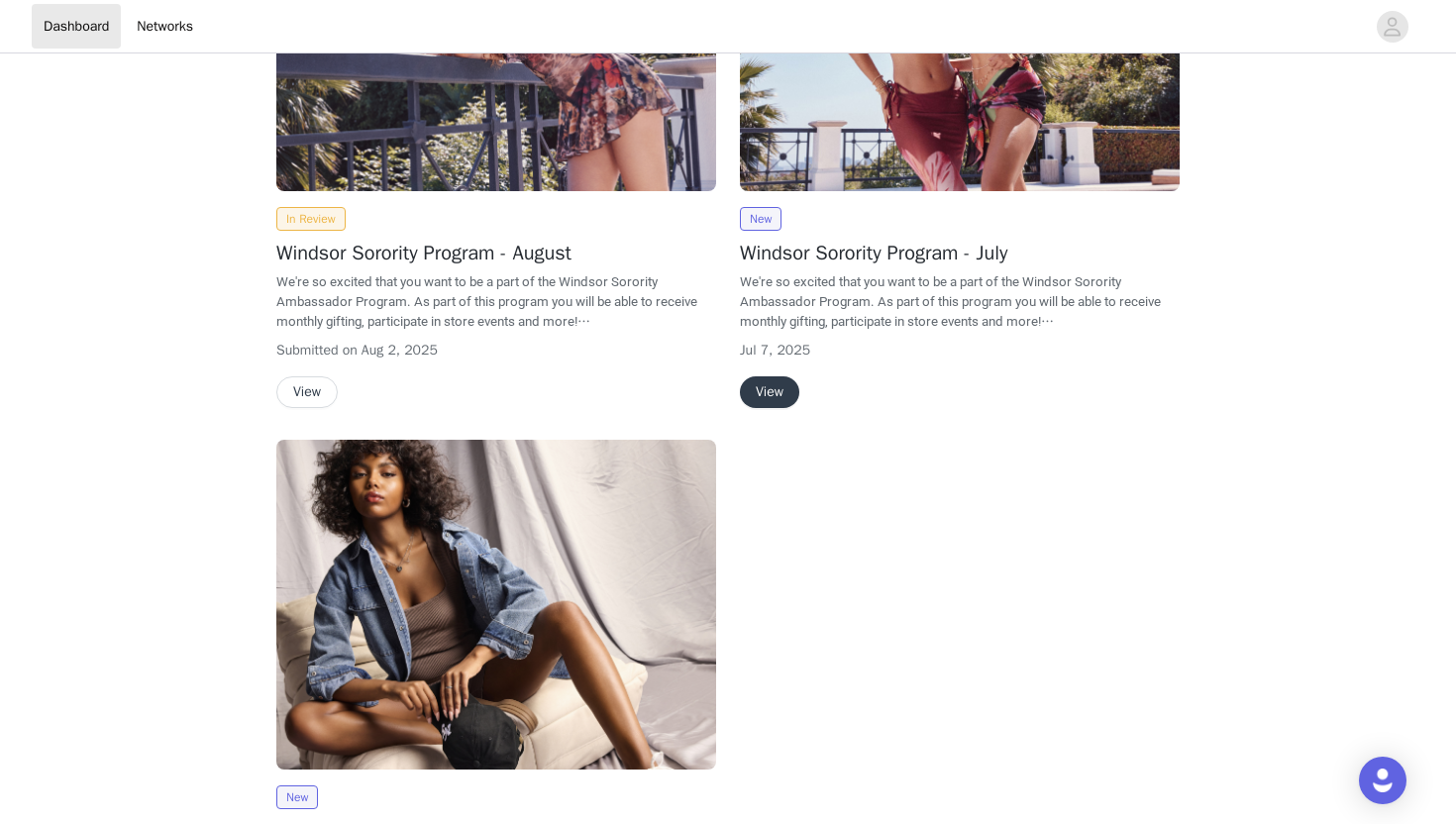 scroll, scrollTop: 0, scrollLeft: 0, axis: both 